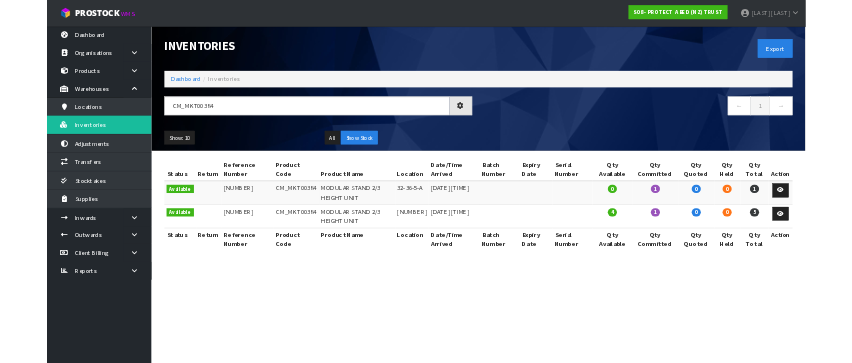 scroll, scrollTop: 0, scrollLeft: 0, axis: both 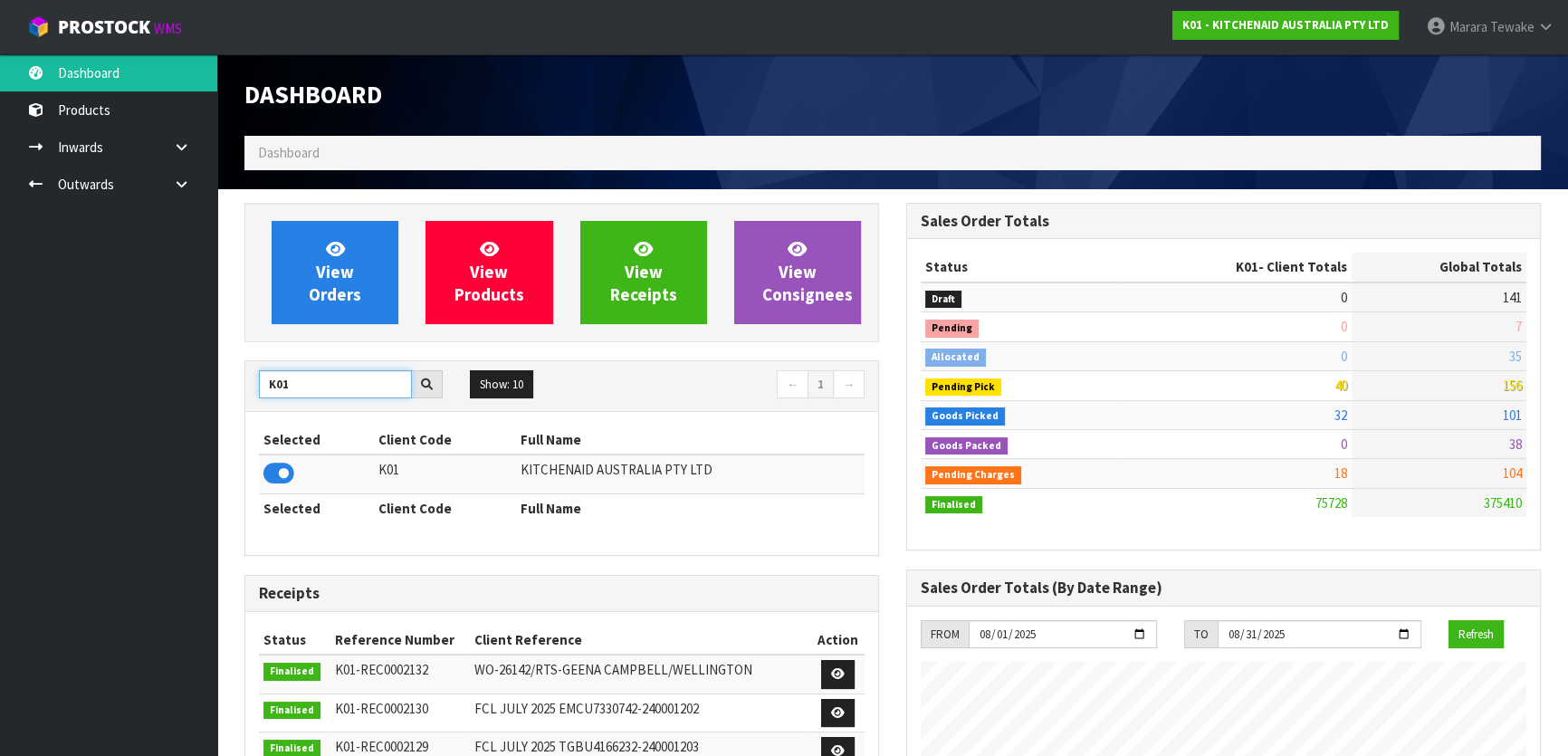 drag, startPoint x: 314, startPoint y: 371, endPoint x: 179, endPoint y: 349, distance: 136.7808 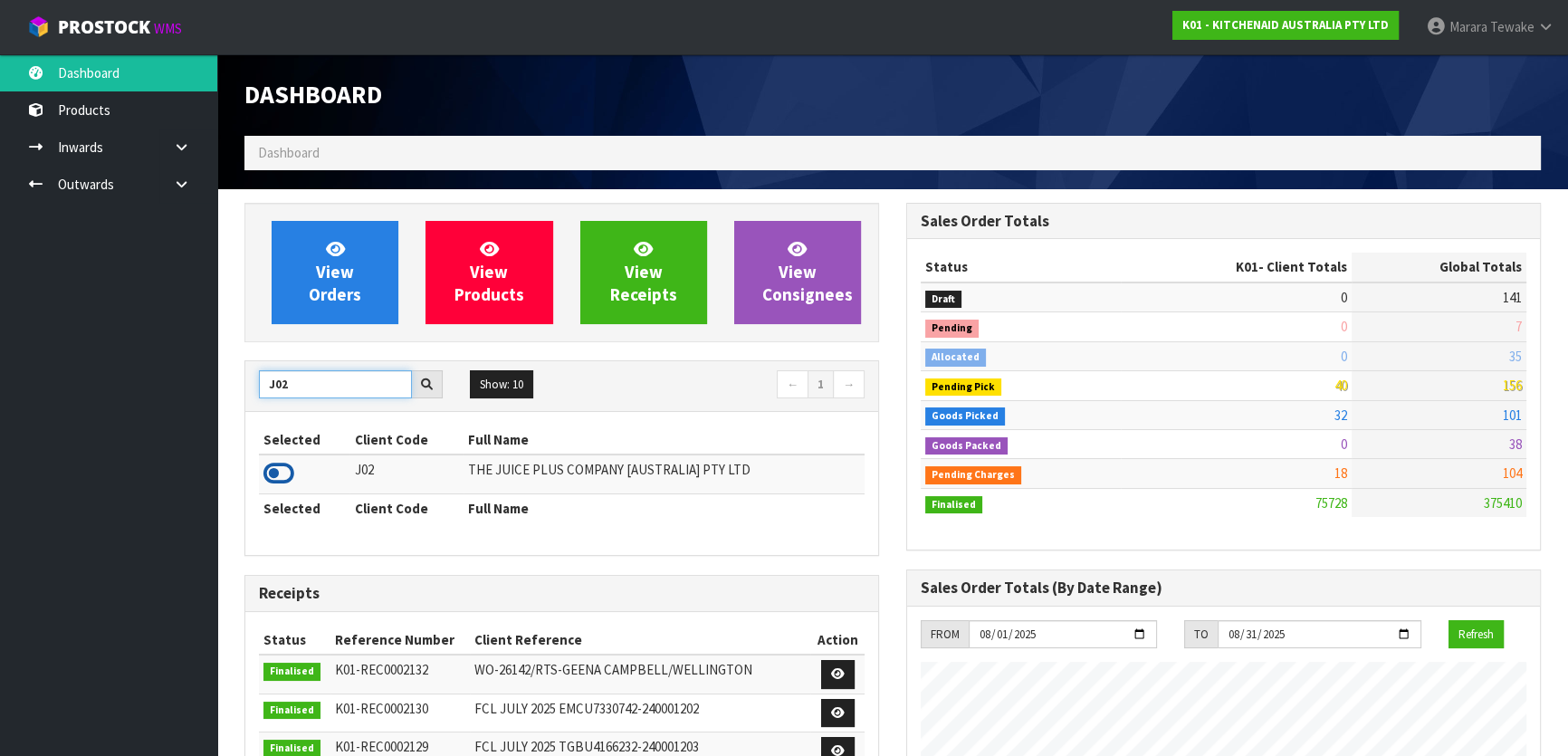 type on "J02" 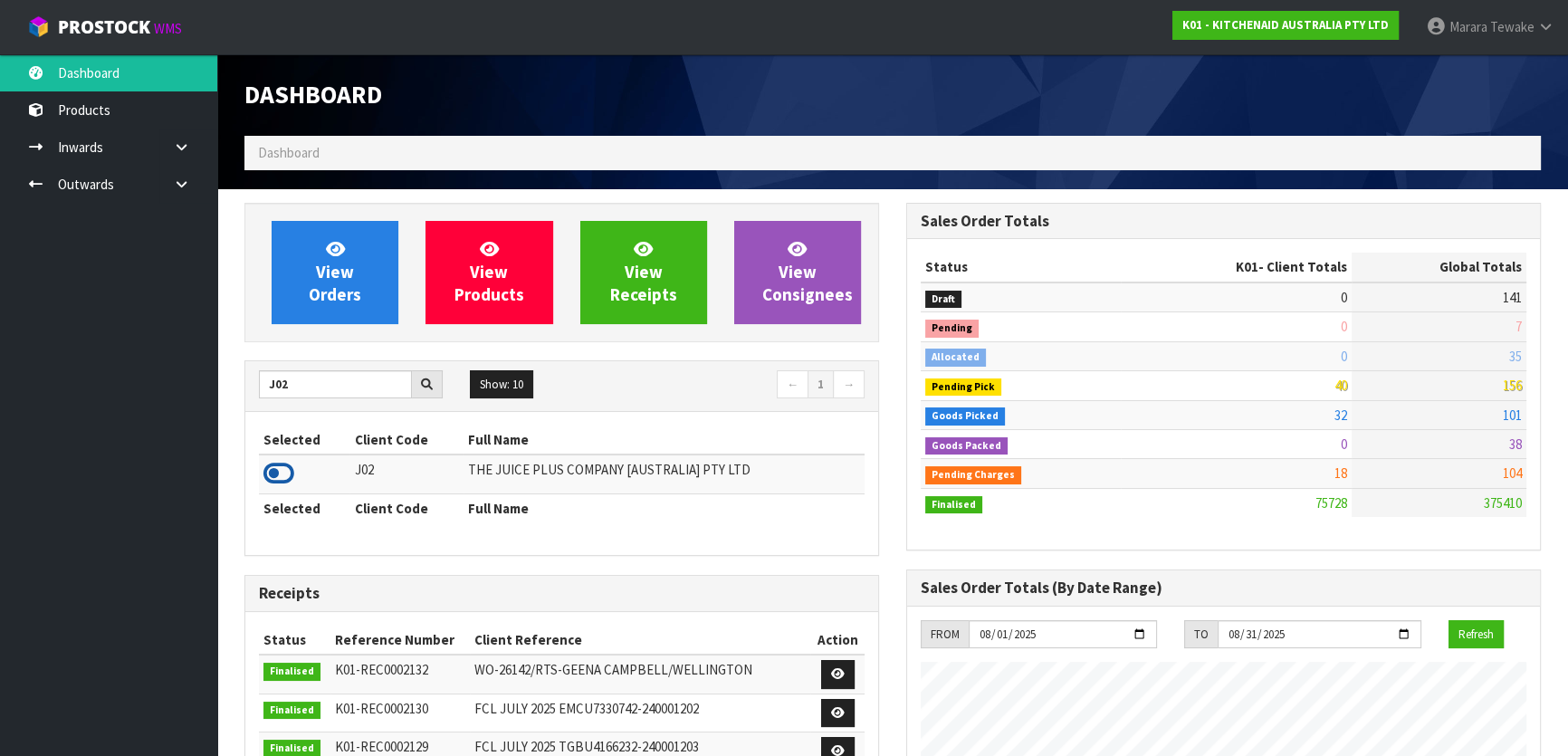 click at bounding box center [279, 474] 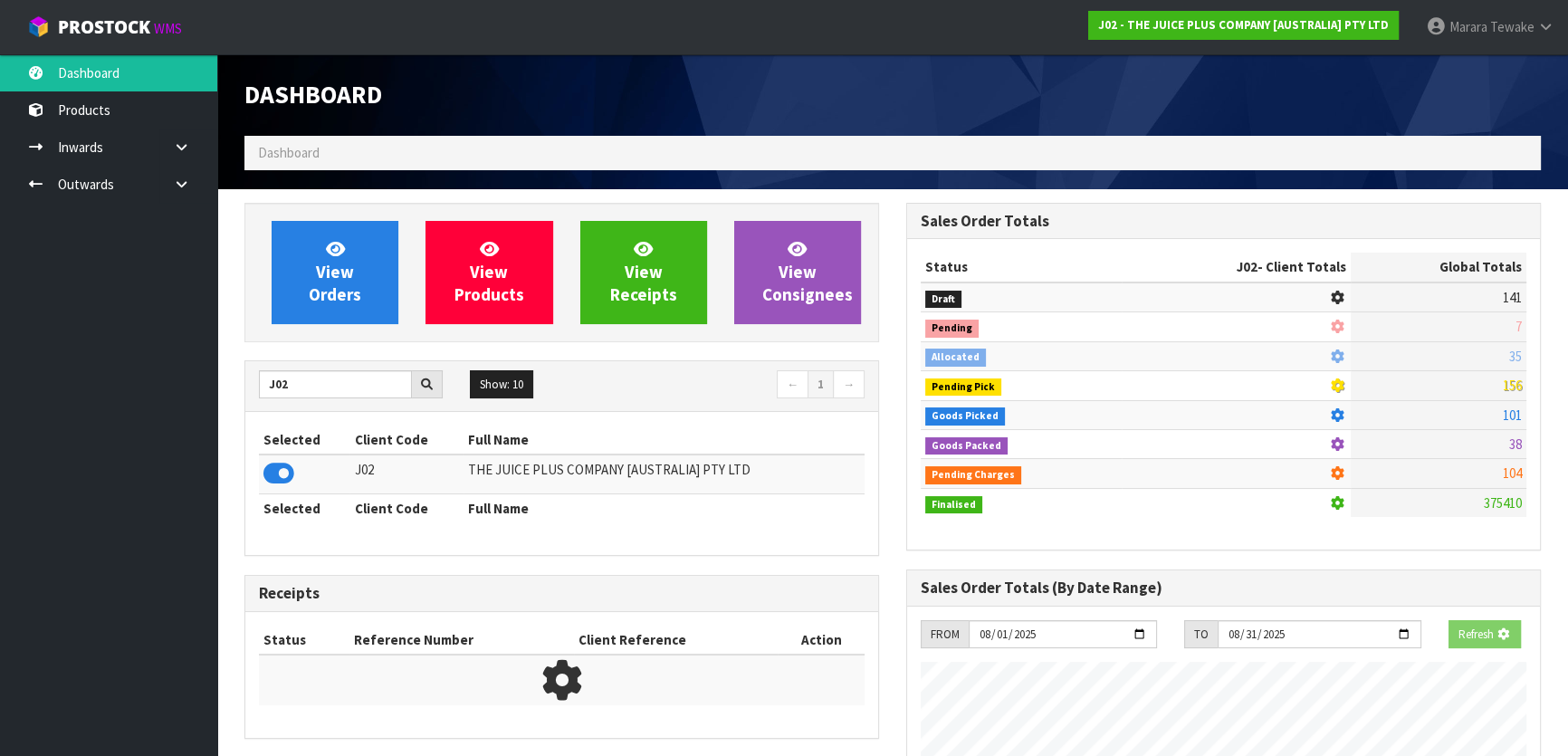 scroll, scrollTop: 1127, scrollLeft: 661, axis: both 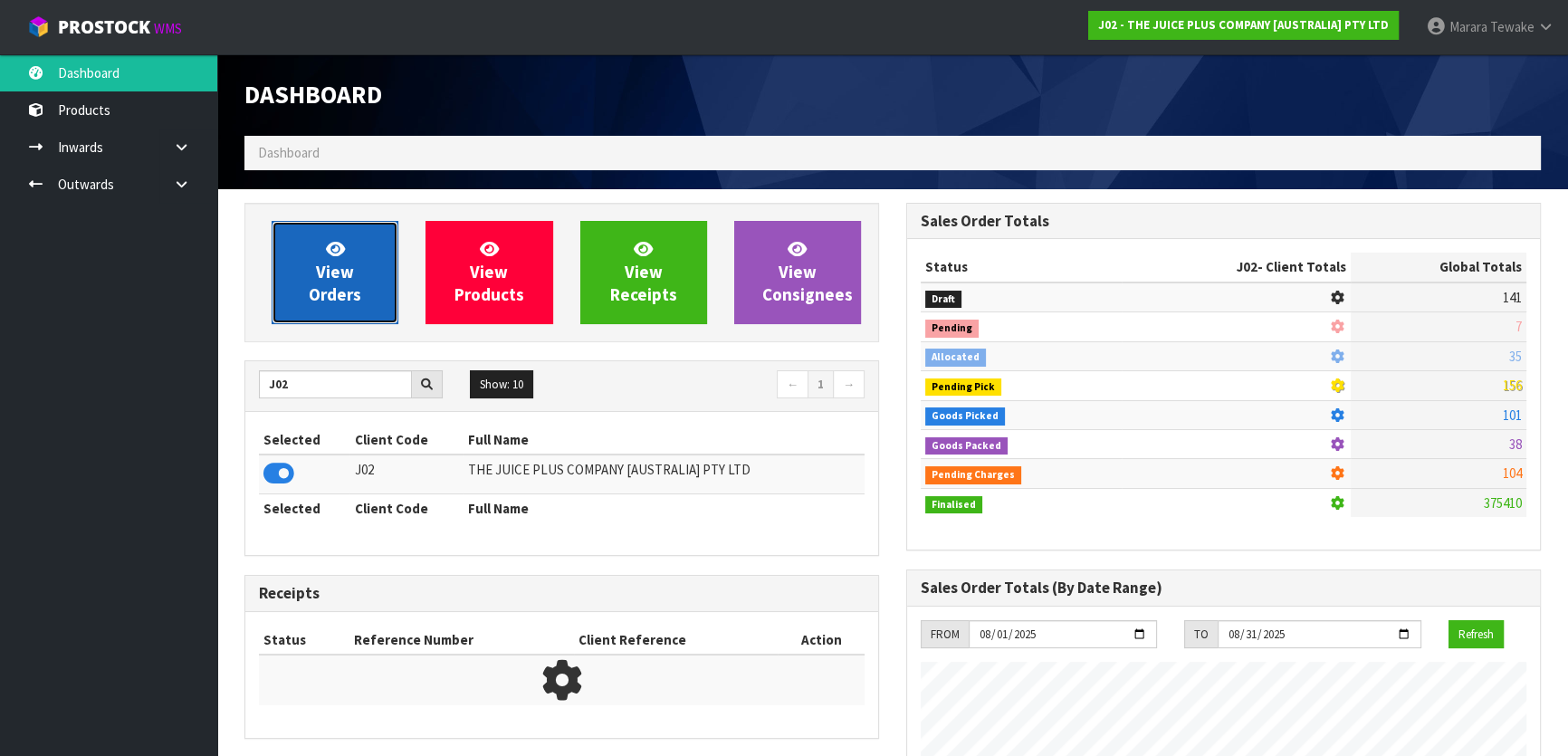 click on "View
Orders" at bounding box center (335, 272) 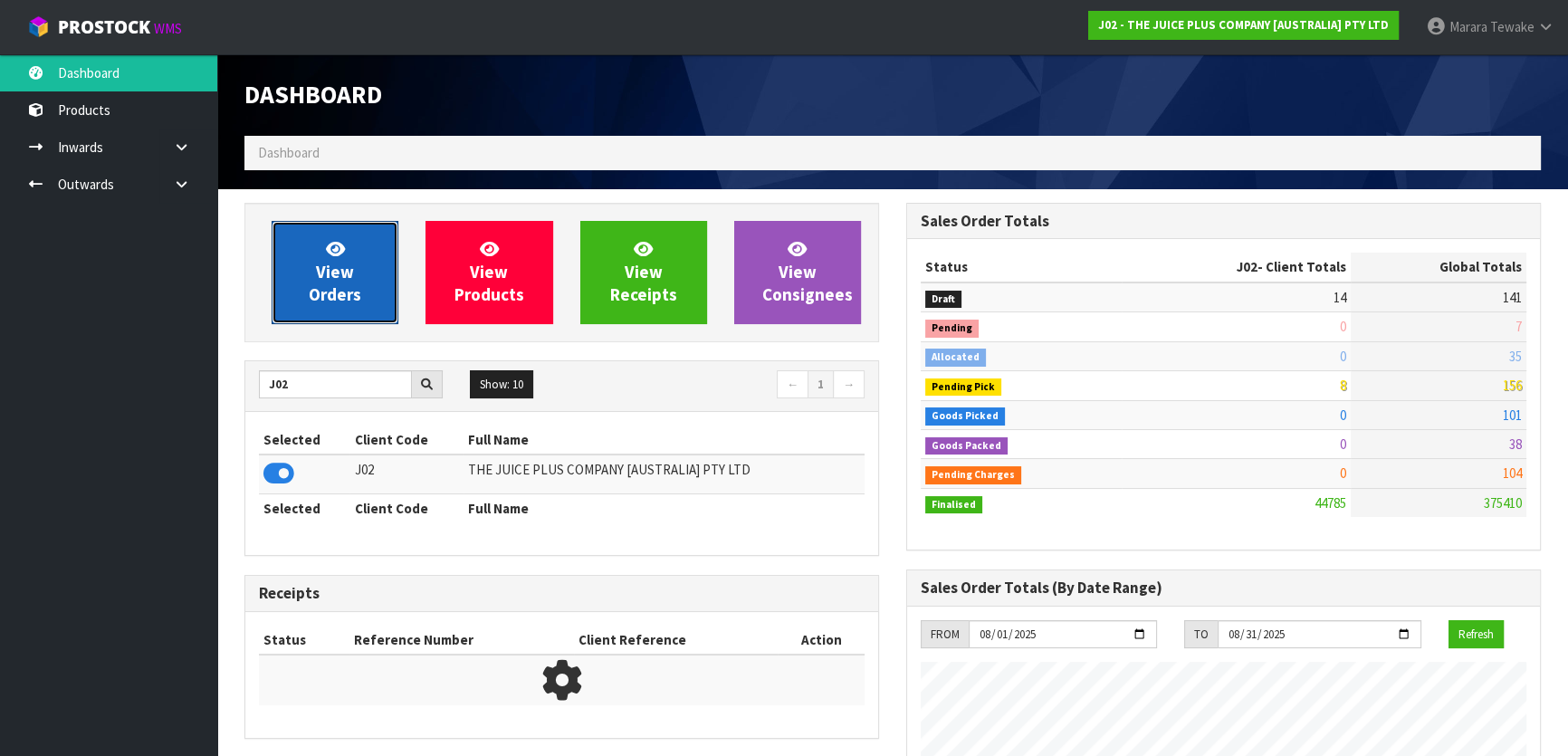 scroll, scrollTop: 904020, scrollLeft: 904650, axis: both 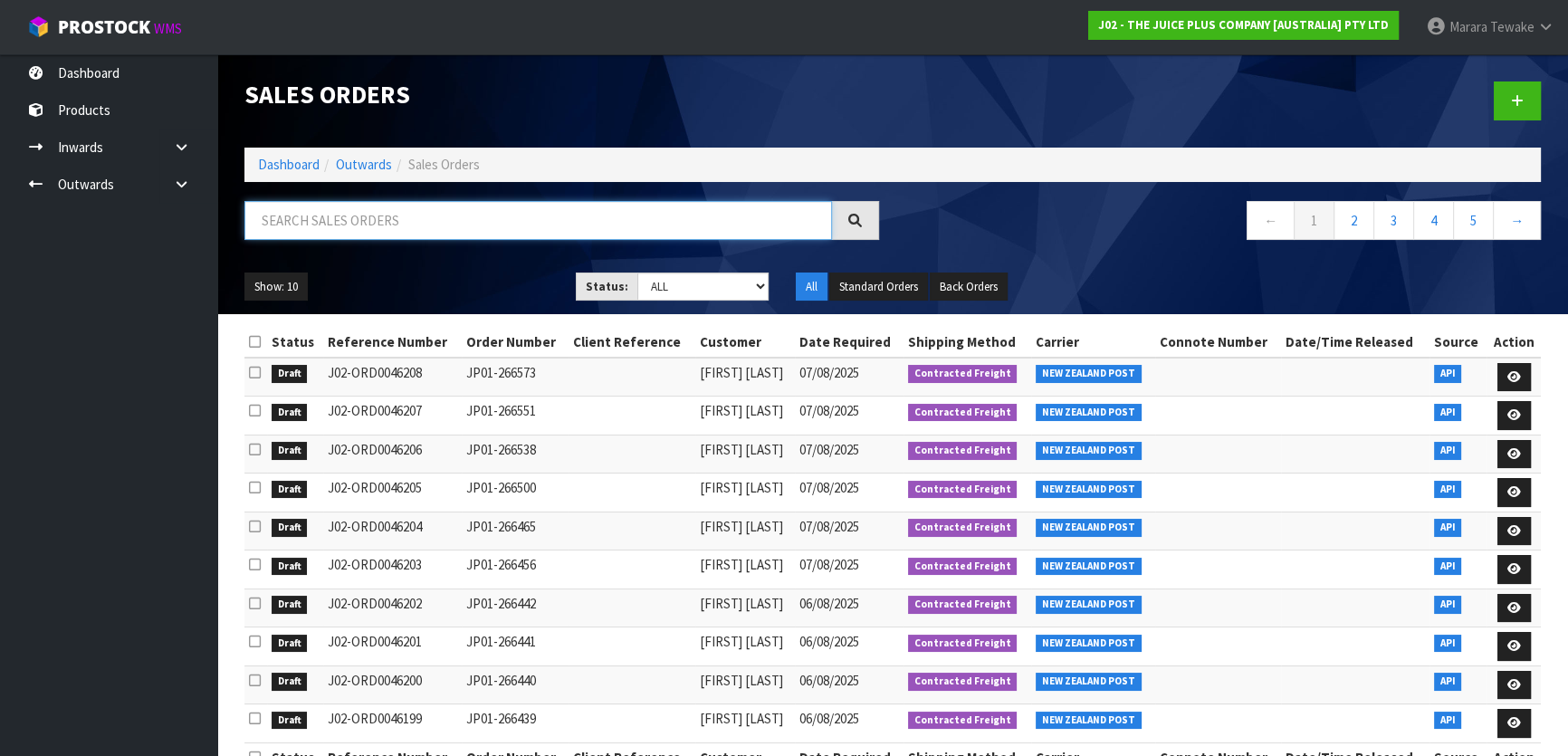 click at bounding box center (538, 220) 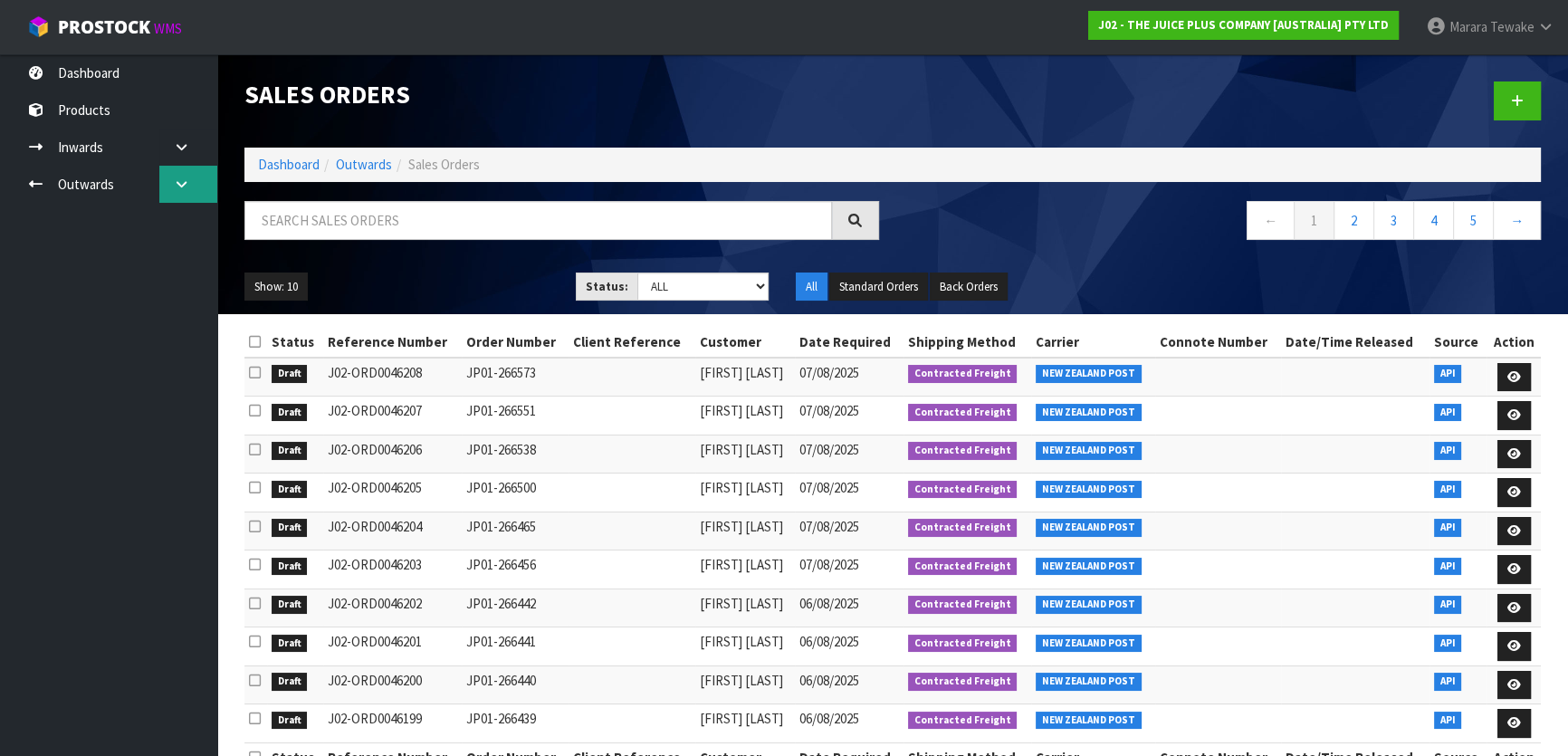 click at bounding box center [188, 184] 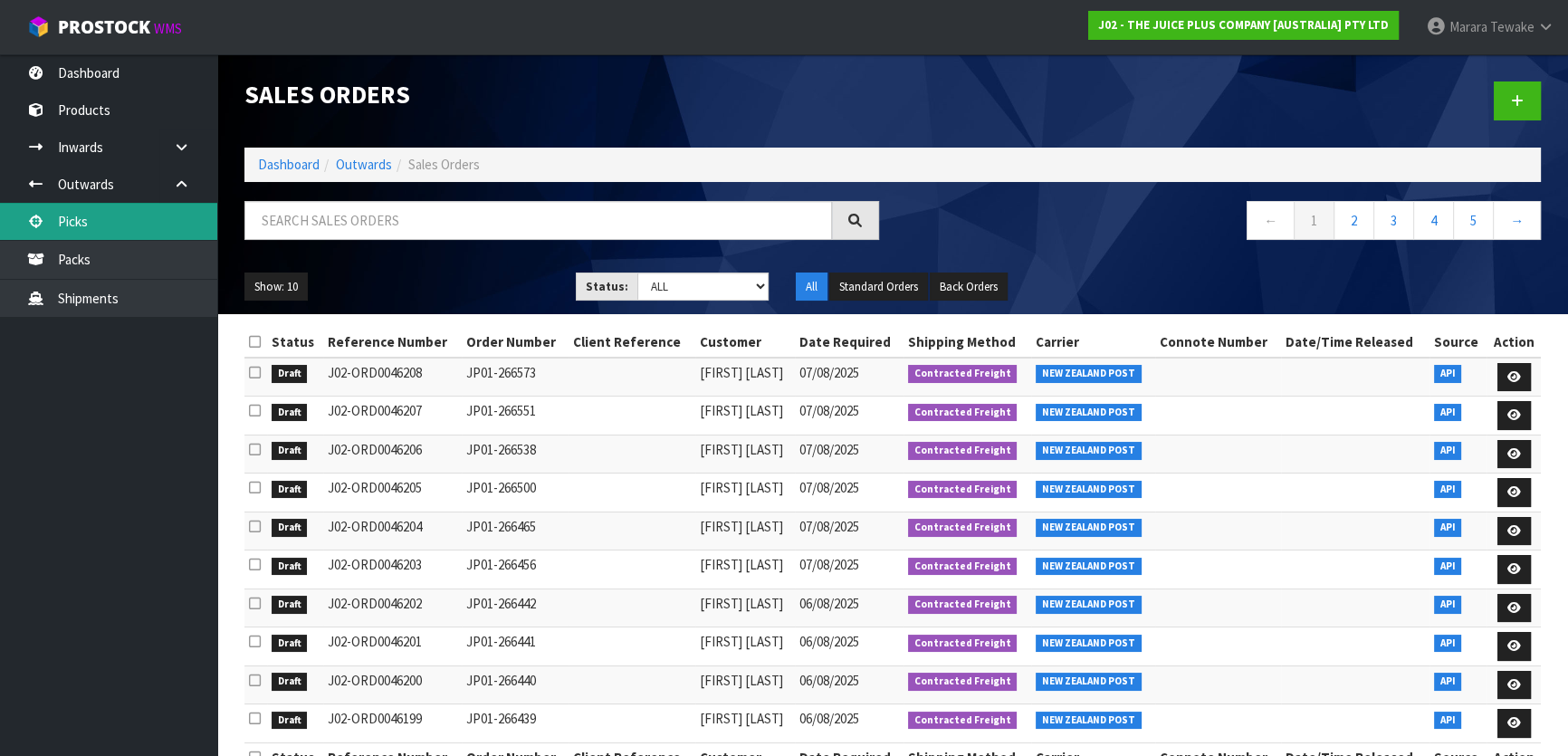 click on "Picks" at bounding box center [109, 221] 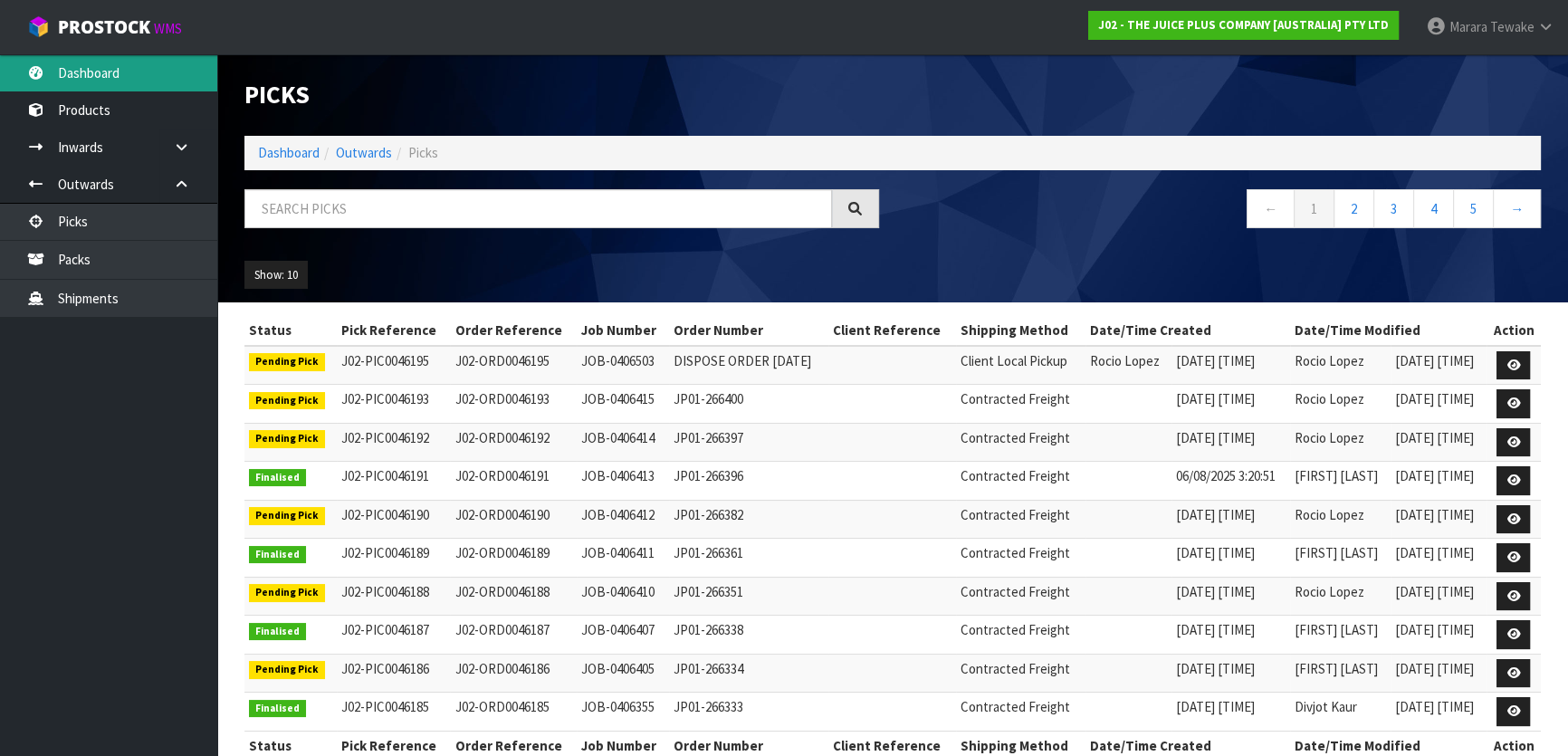 click on "Dashboard" at bounding box center (109, 72) 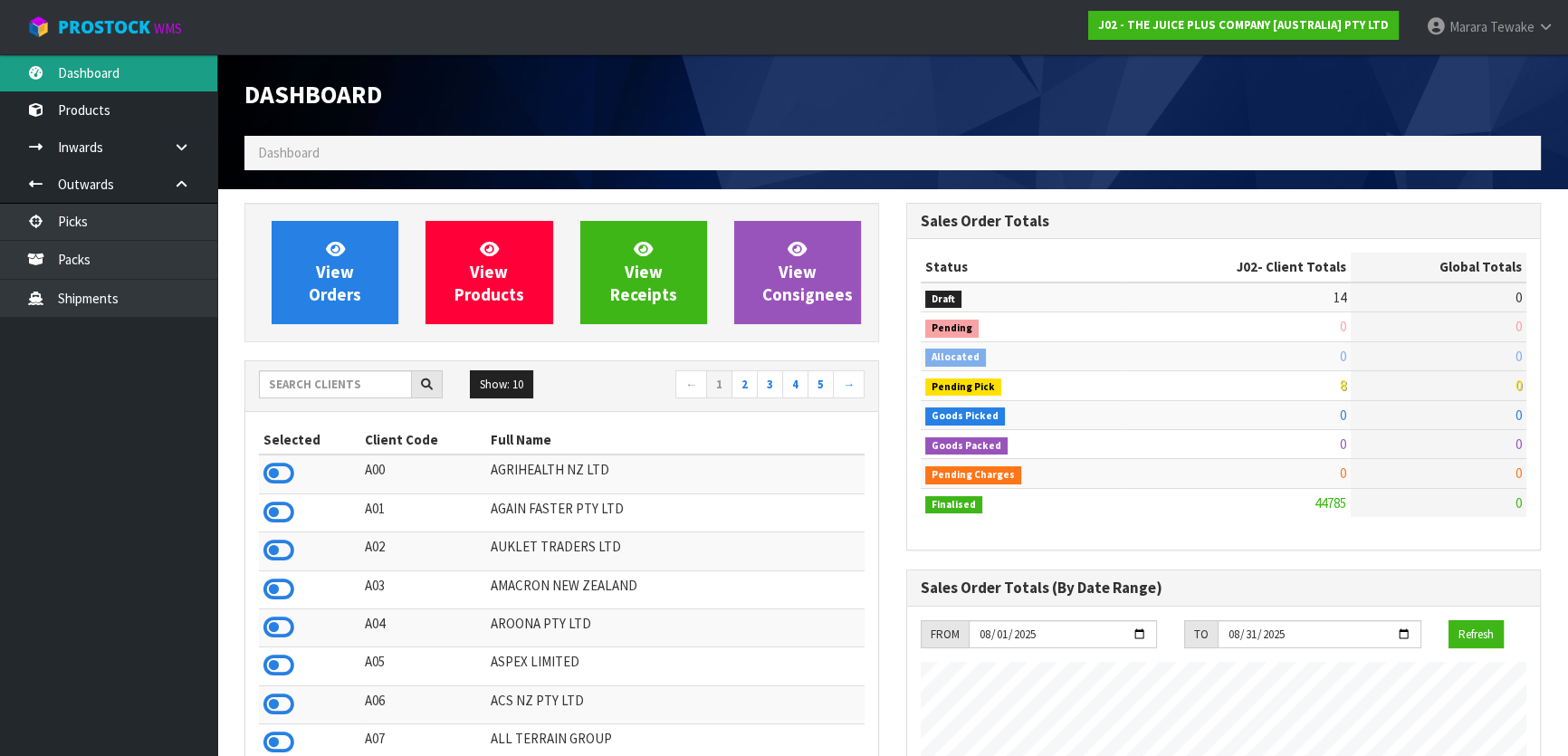 scroll, scrollTop: 904262, scrollLeft: 904650, axis: both 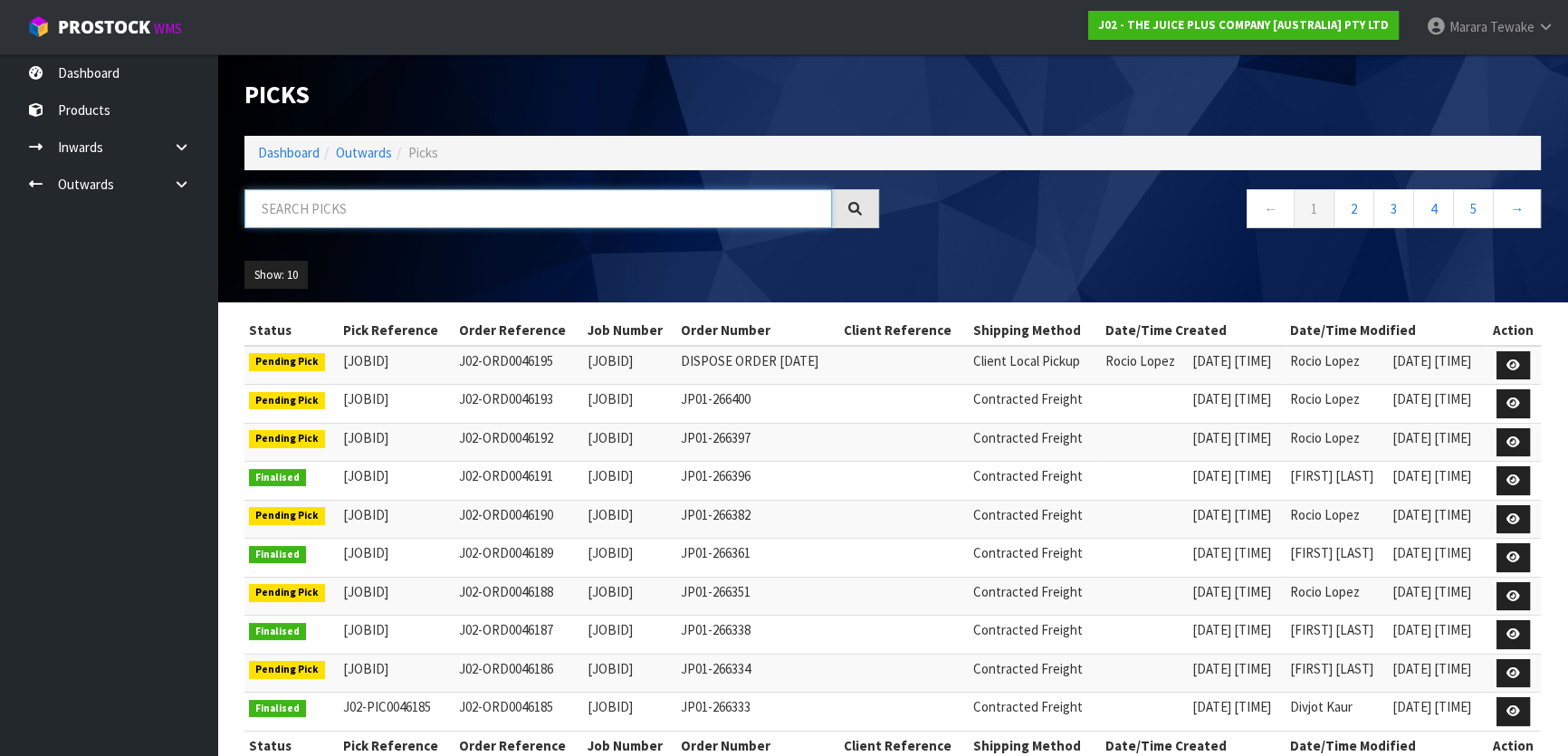 click at bounding box center (538, 208) 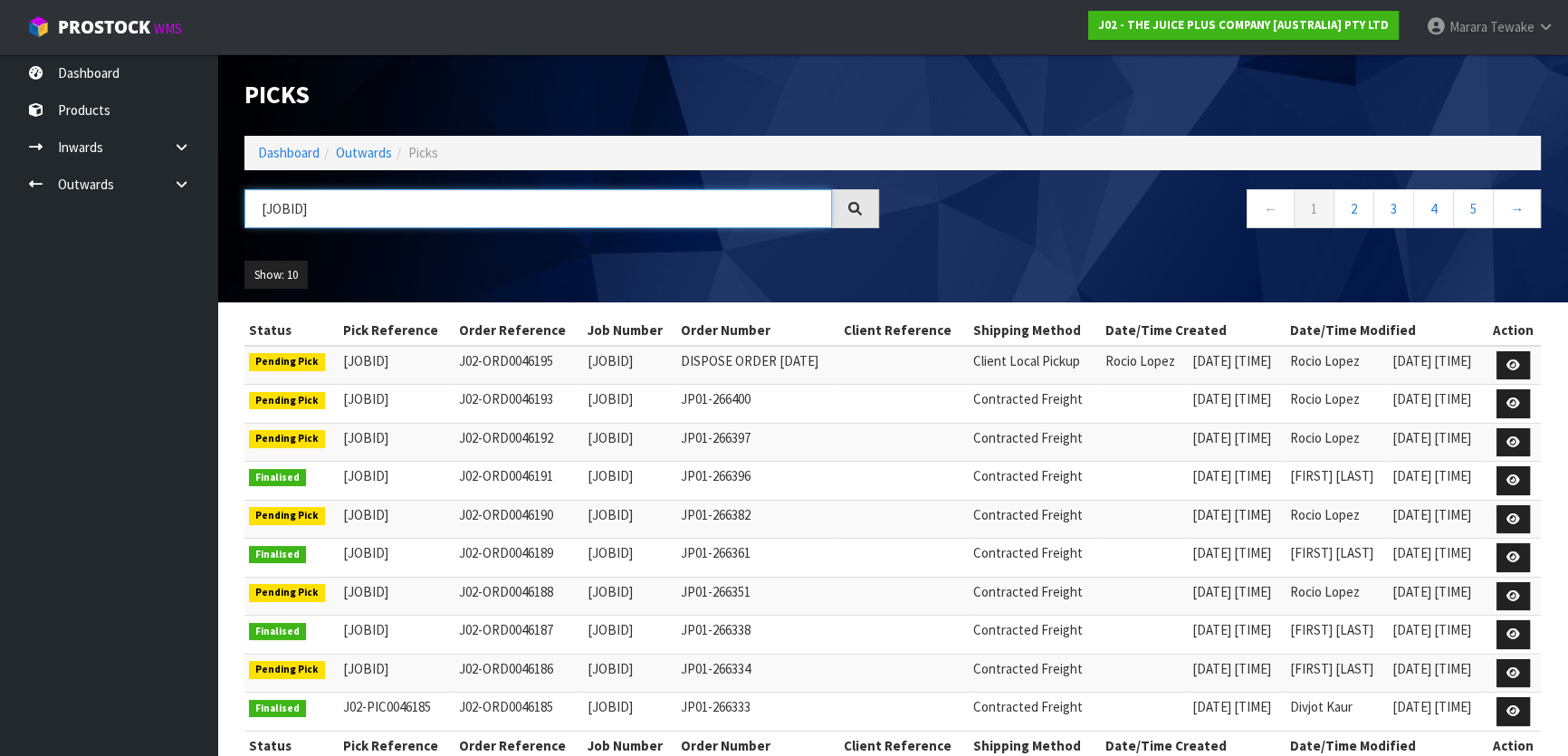 type on "[JOBID]" 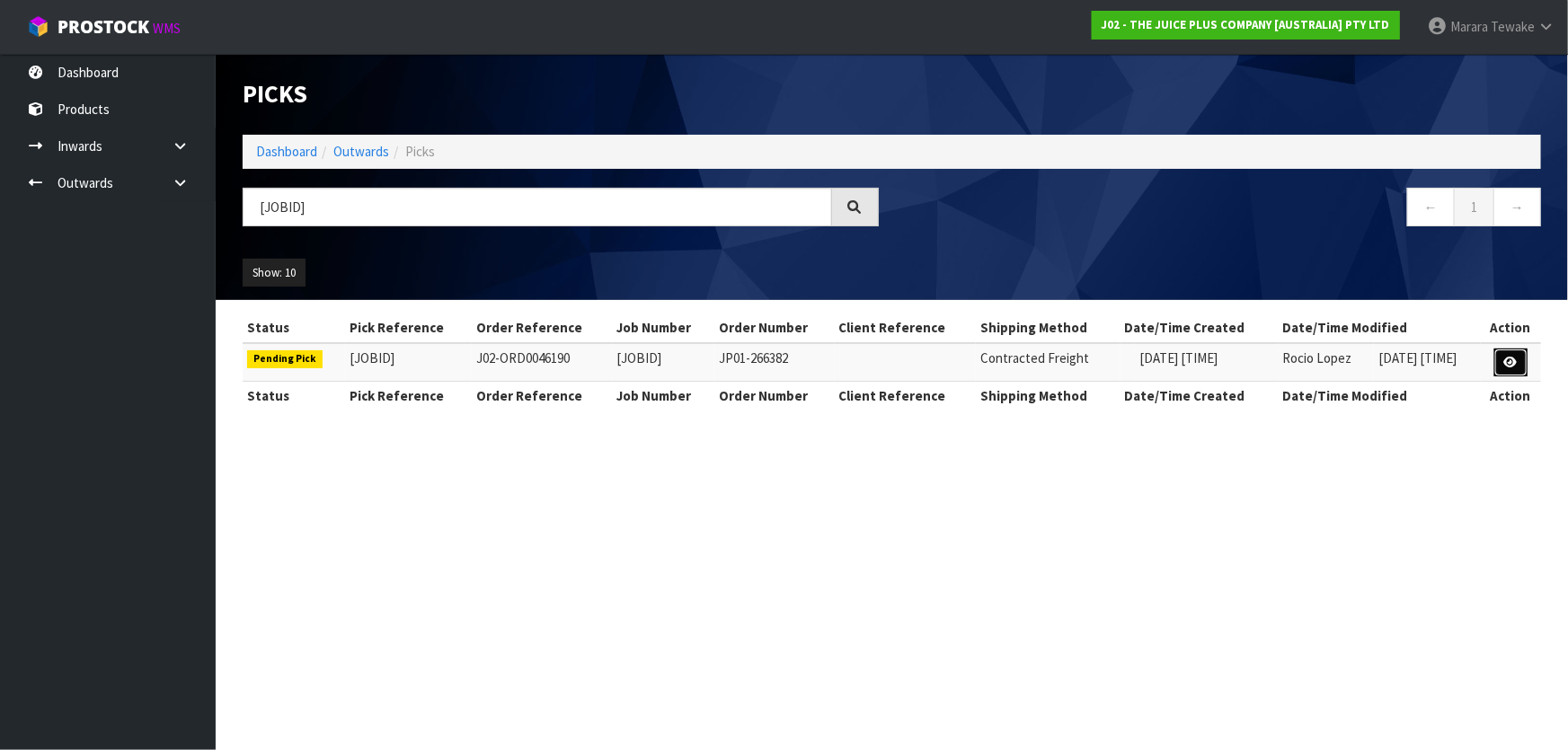 click at bounding box center (1510, 362) 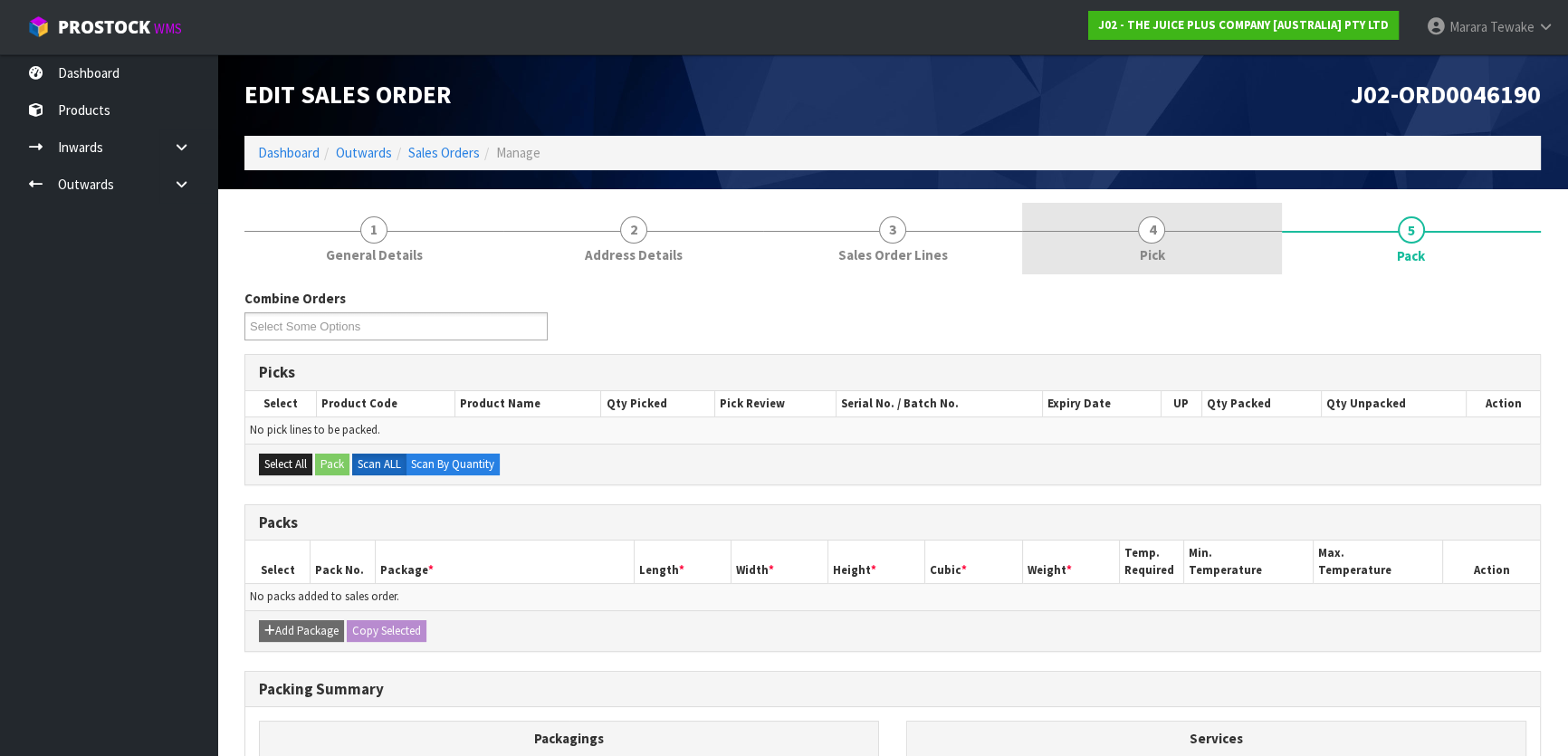 click on "4
Pick" at bounding box center (1152, 238) 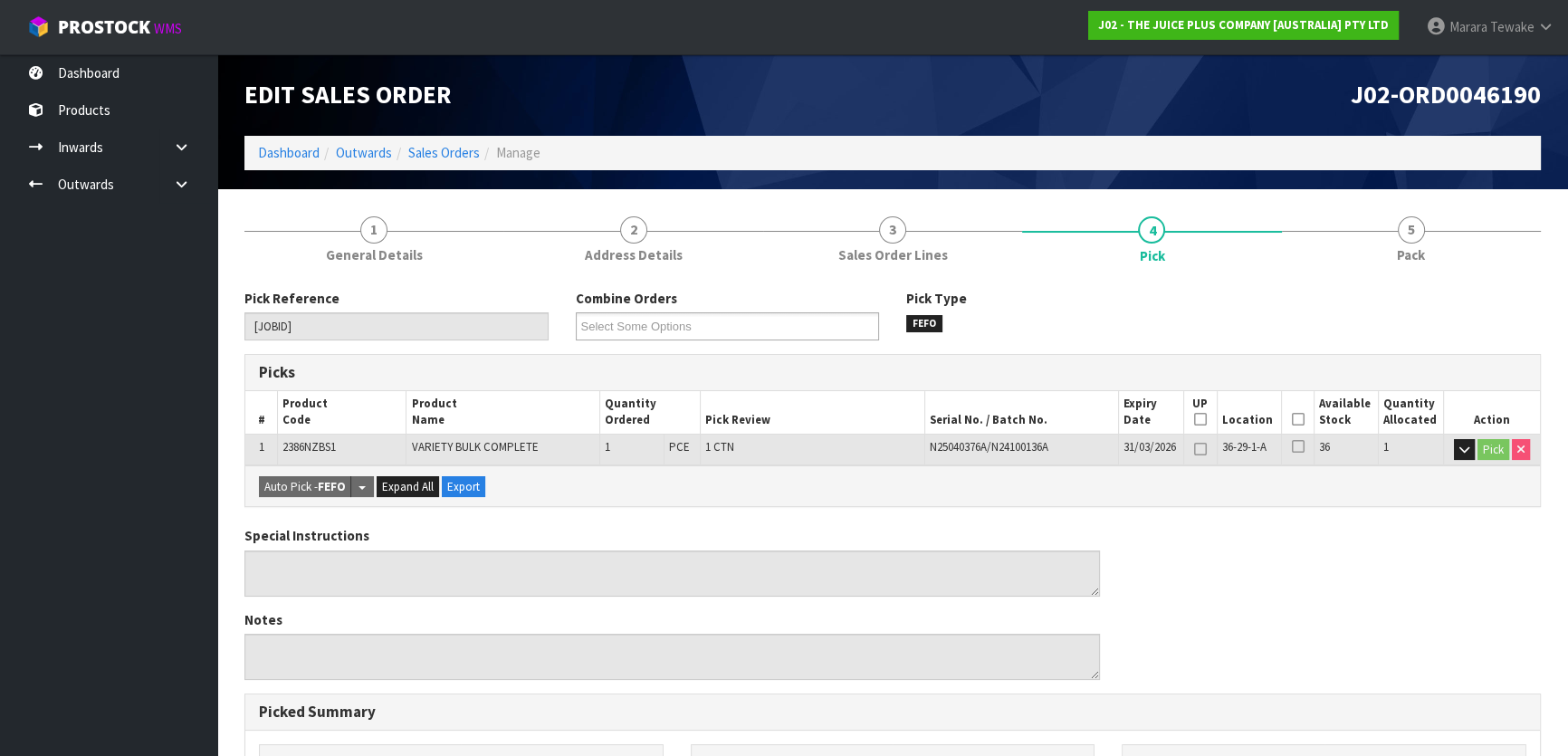 click at bounding box center (1297, 419) 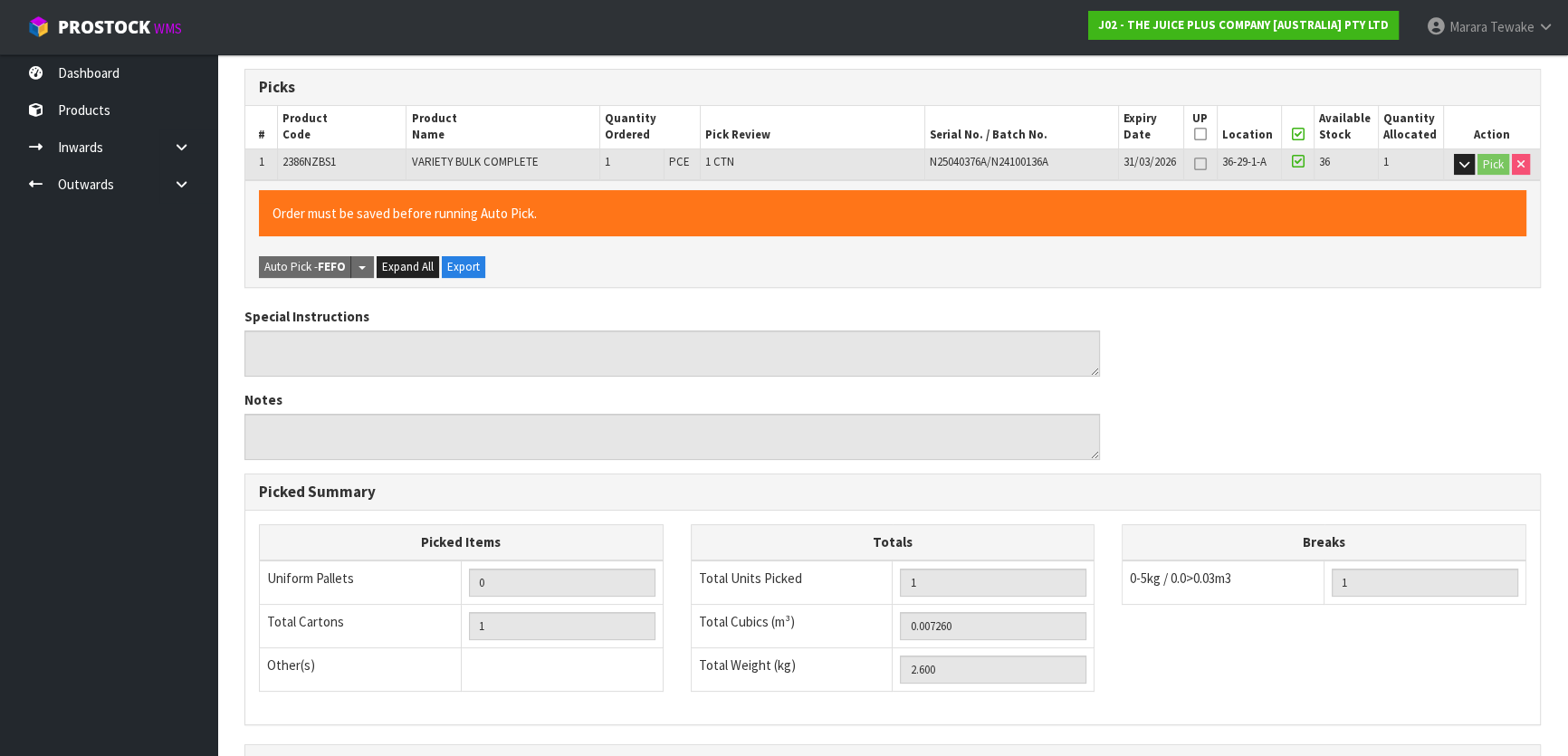 scroll, scrollTop: 498, scrollLeft: 0, axis: vertical 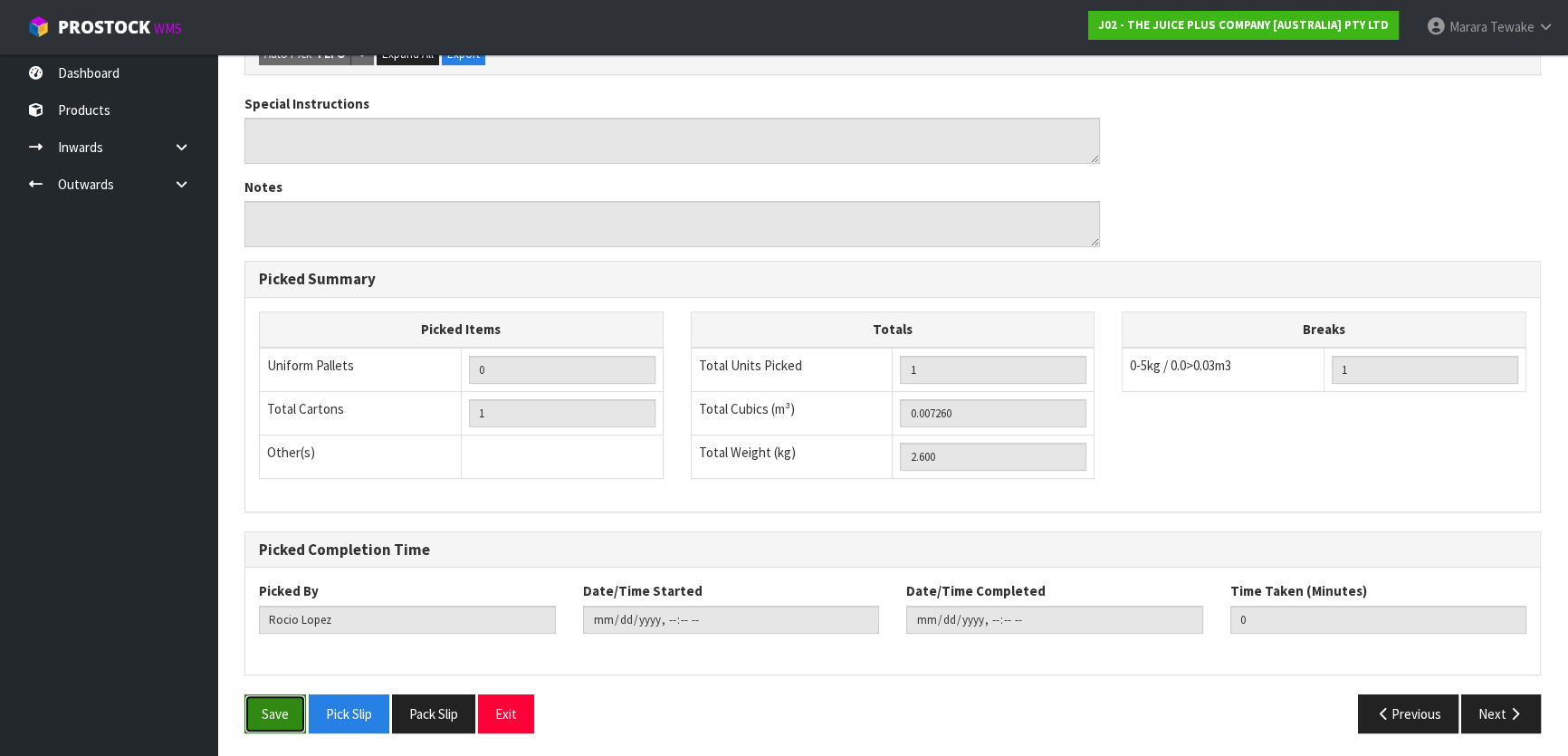 click on "Save" at bounding box center (275, 713) 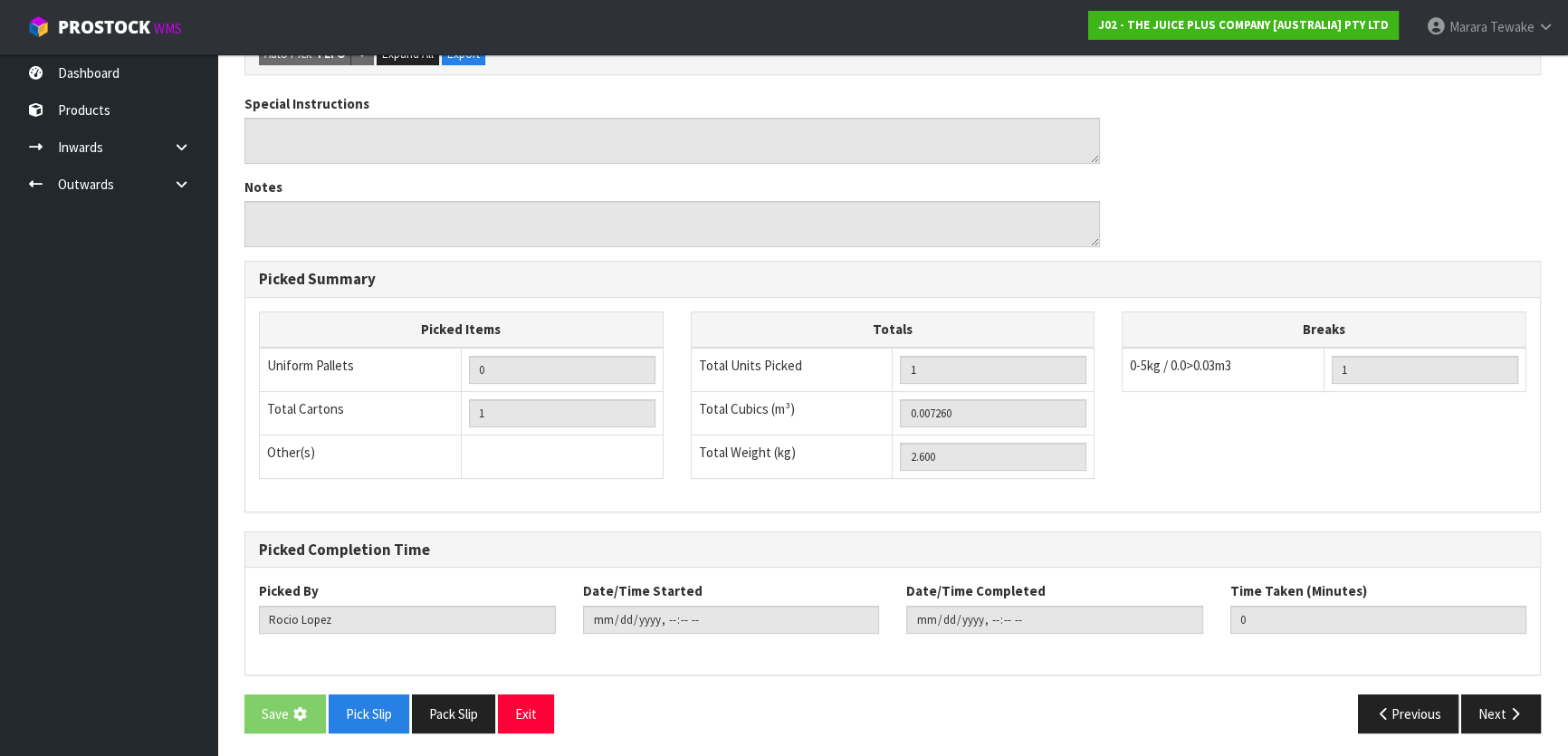 scroll, scrollTop: 0, scrollLeft: 0, axis: both 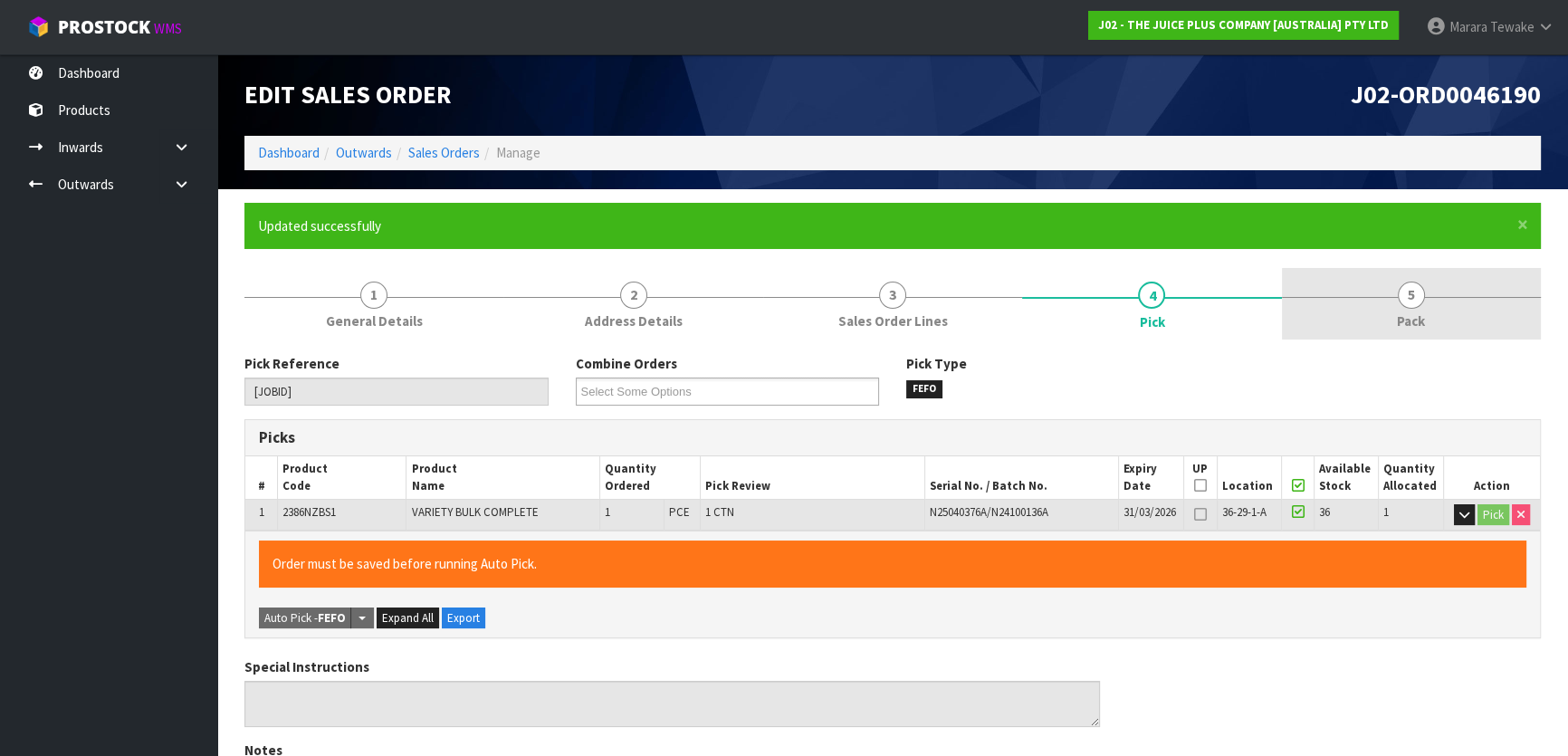 click on "5
Pack" at bounding box center (1411, 303) 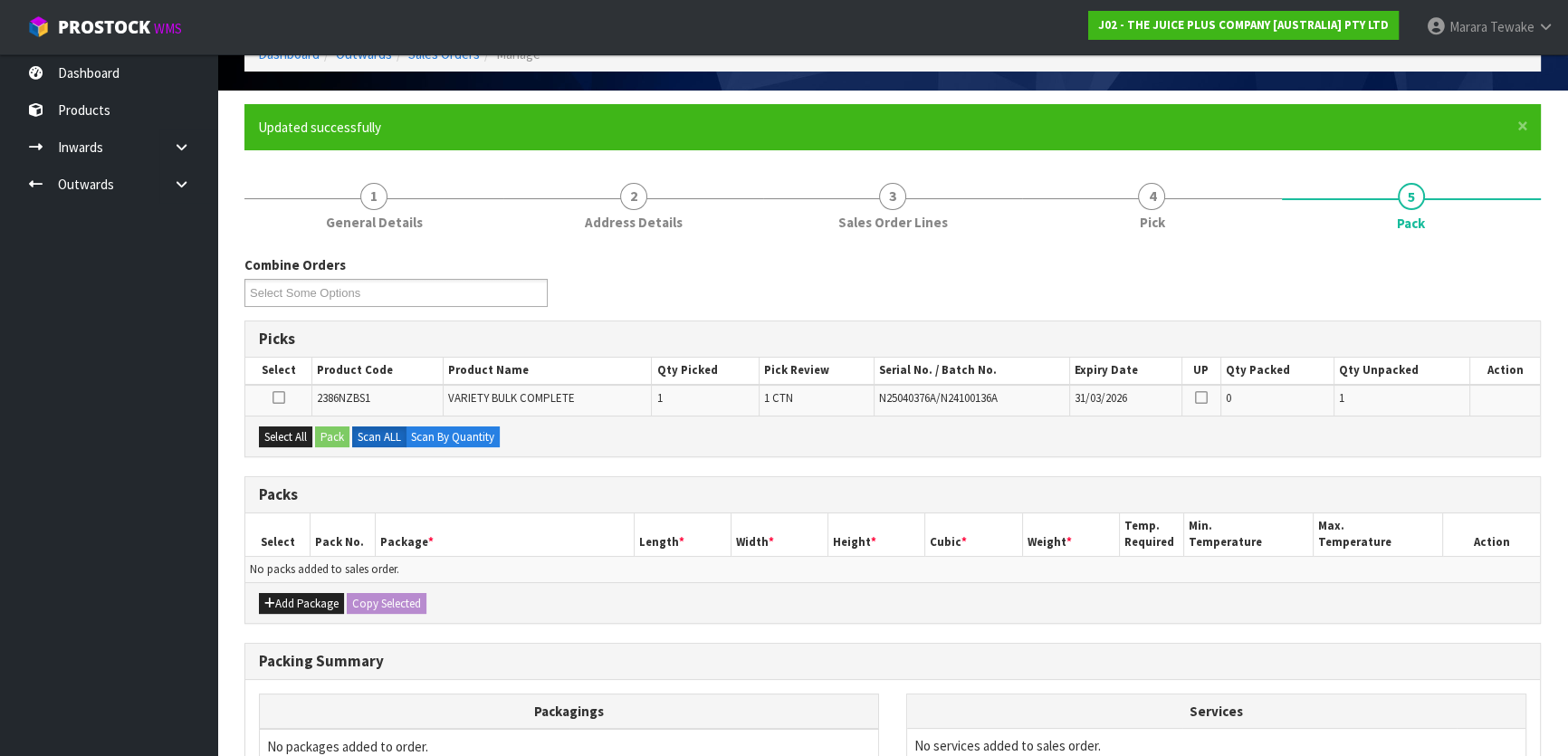 scroll, scrollTop: 298, scrollLeft: 0, axis: vertical 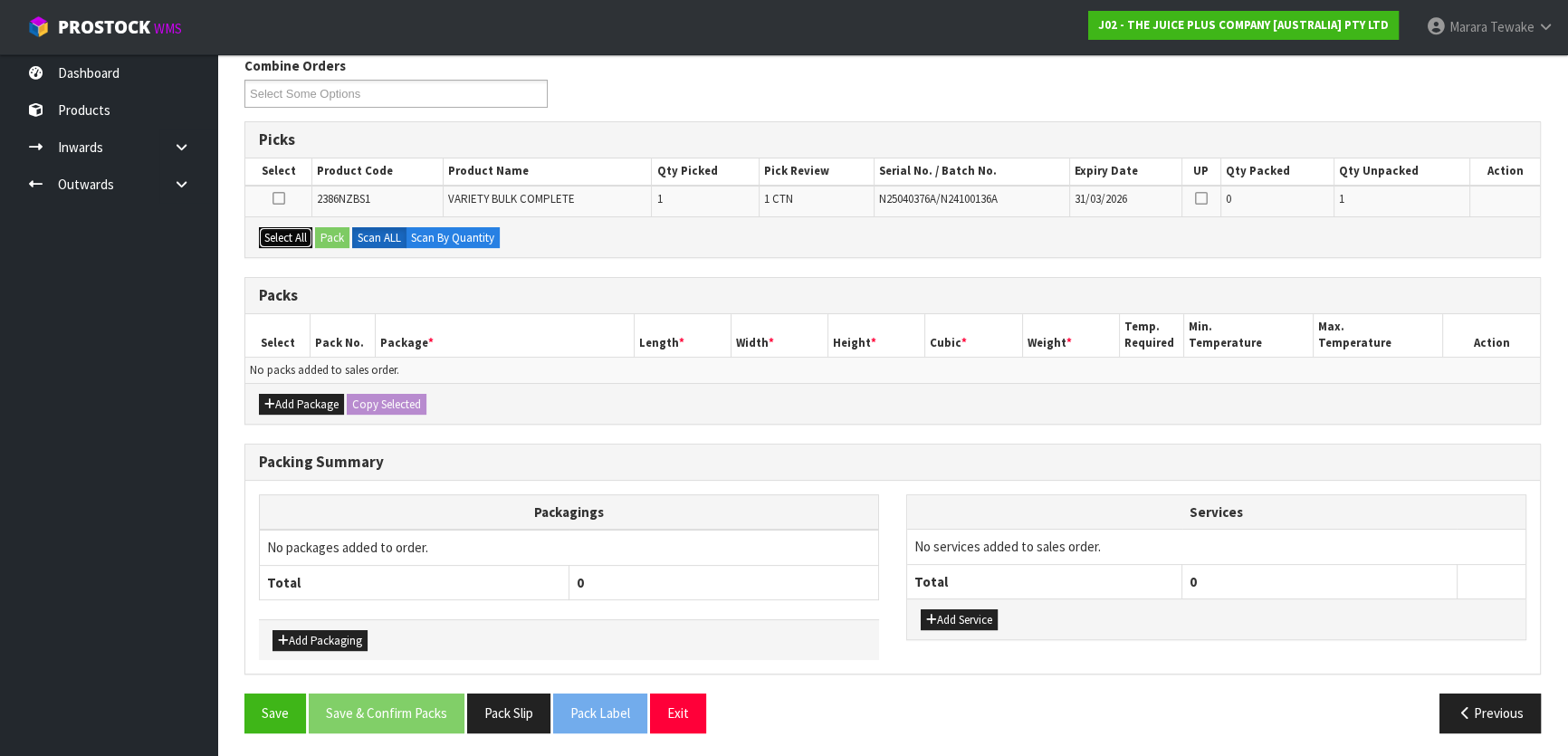 click on "Select All" at bounding box center (285, 238) 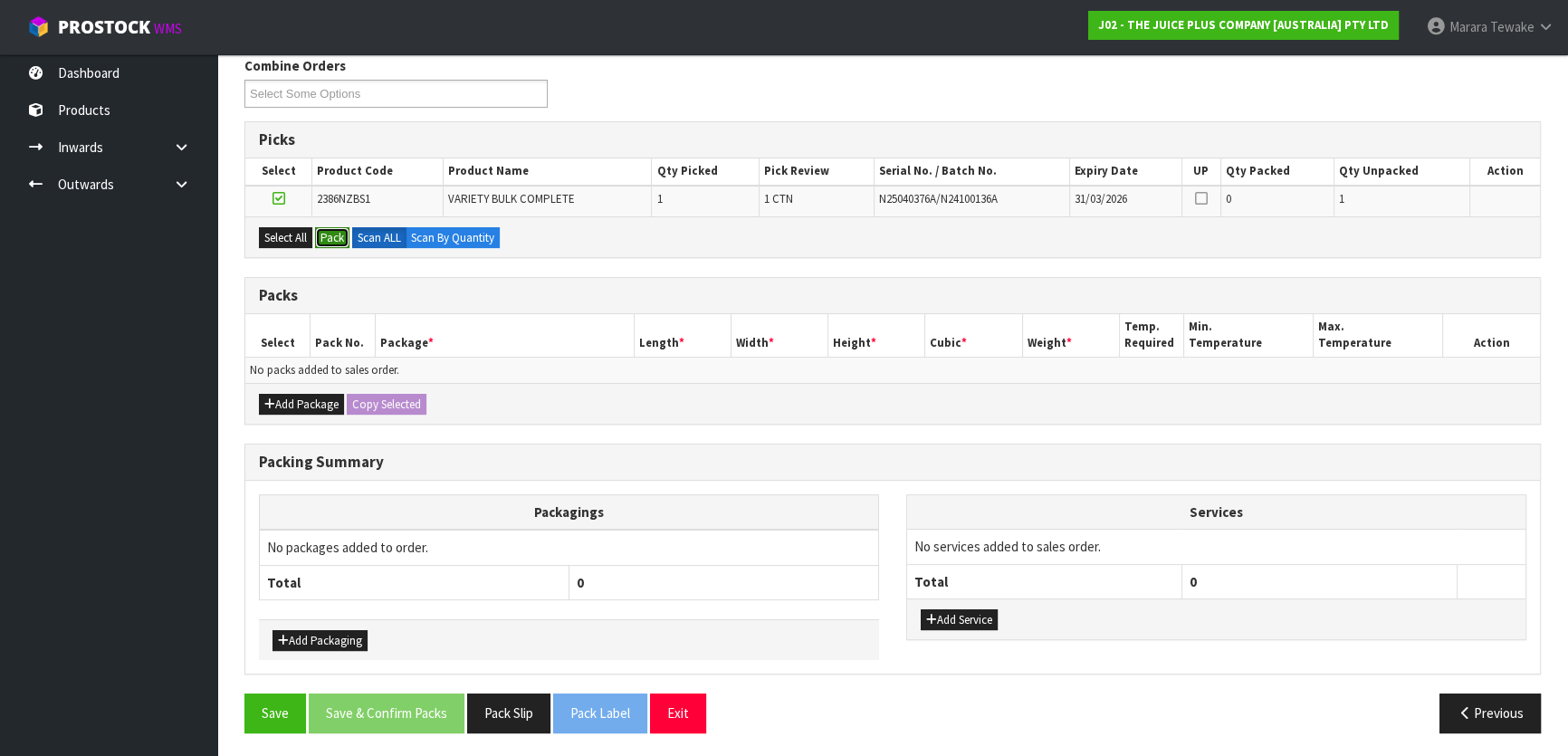 click on "Pack" at bounding box center (332, 238) 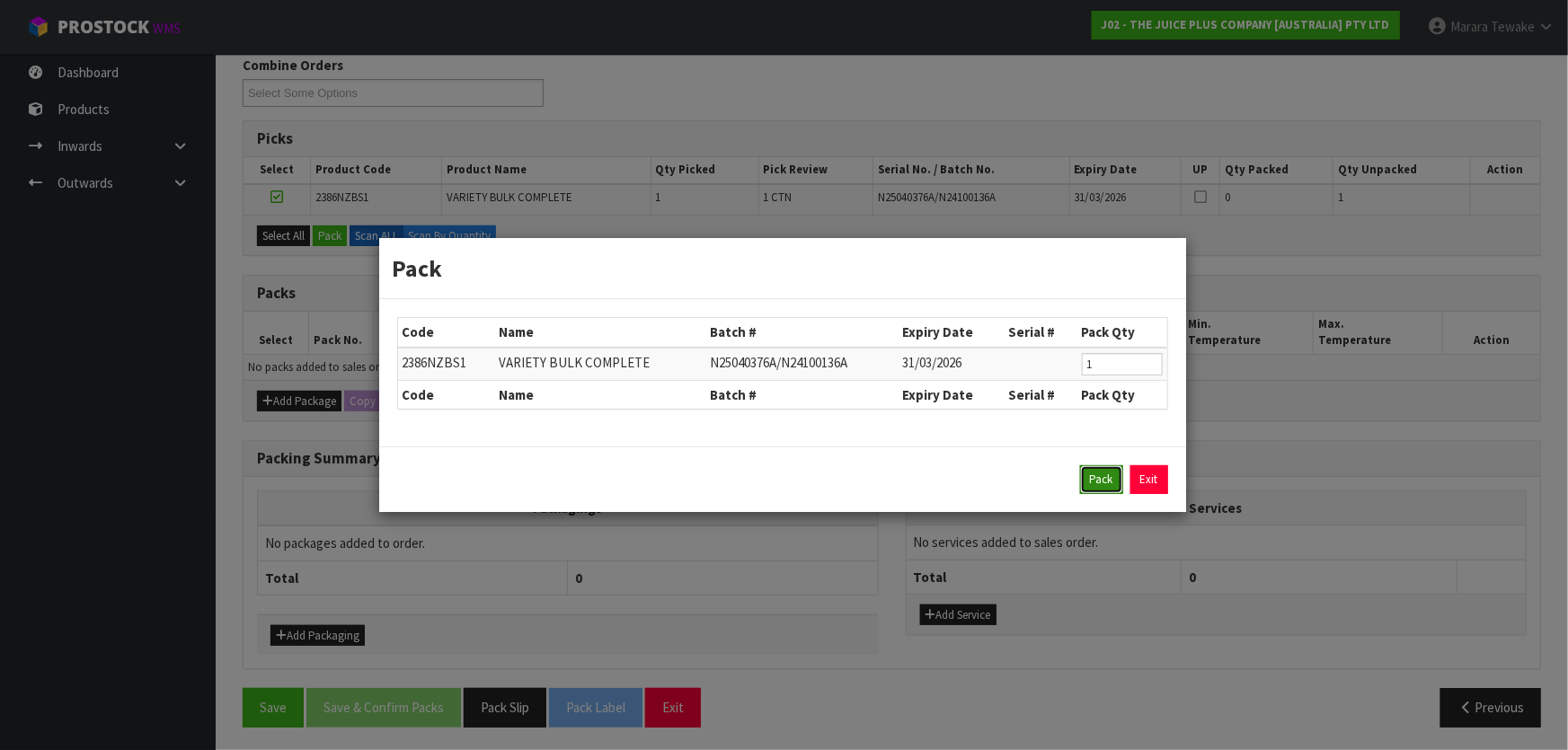drag, startPoint x: 1103, startPoint y: 489, endPoint x: 954, endPoint y: 474, distance: 149.7531 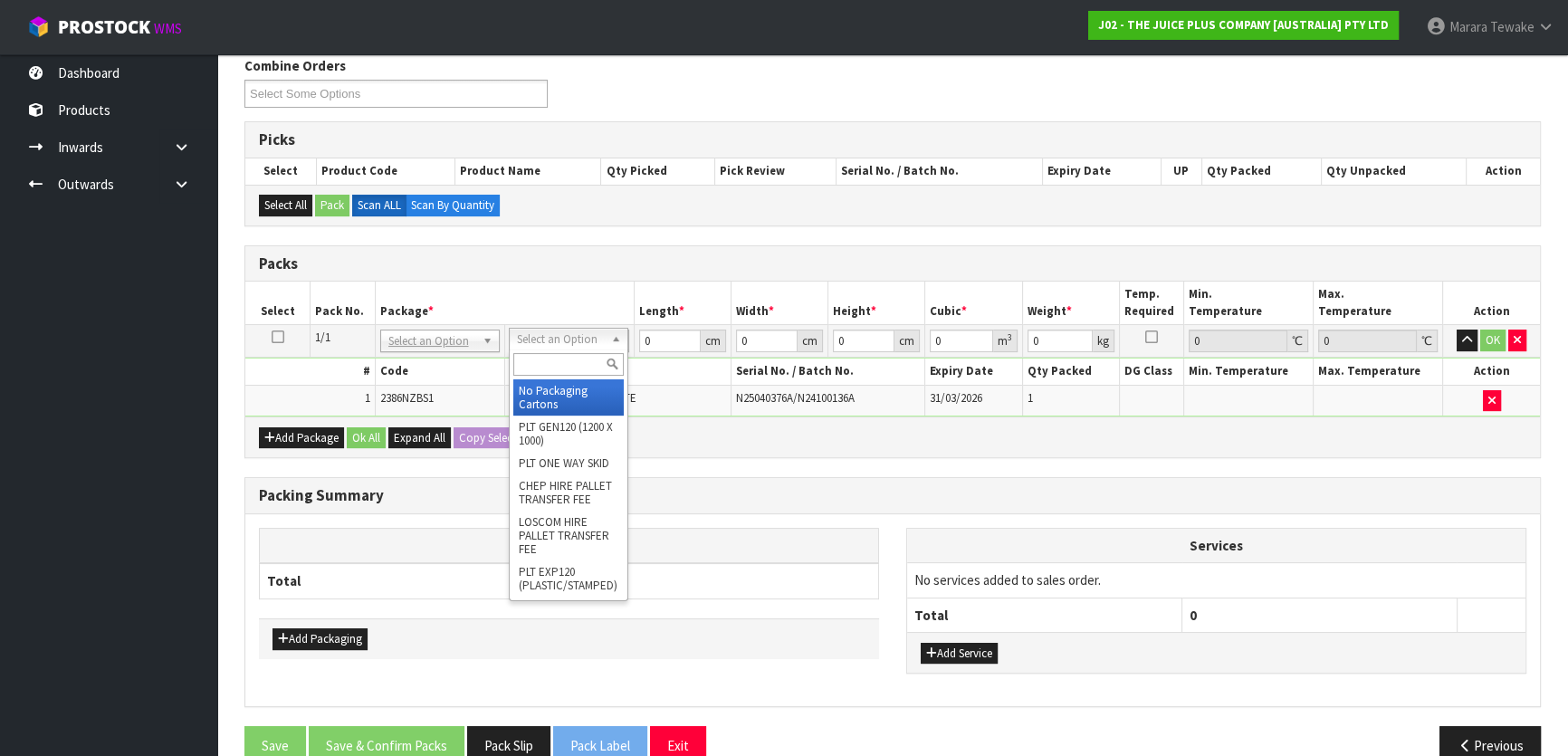 click at bounding box center (569, 364) 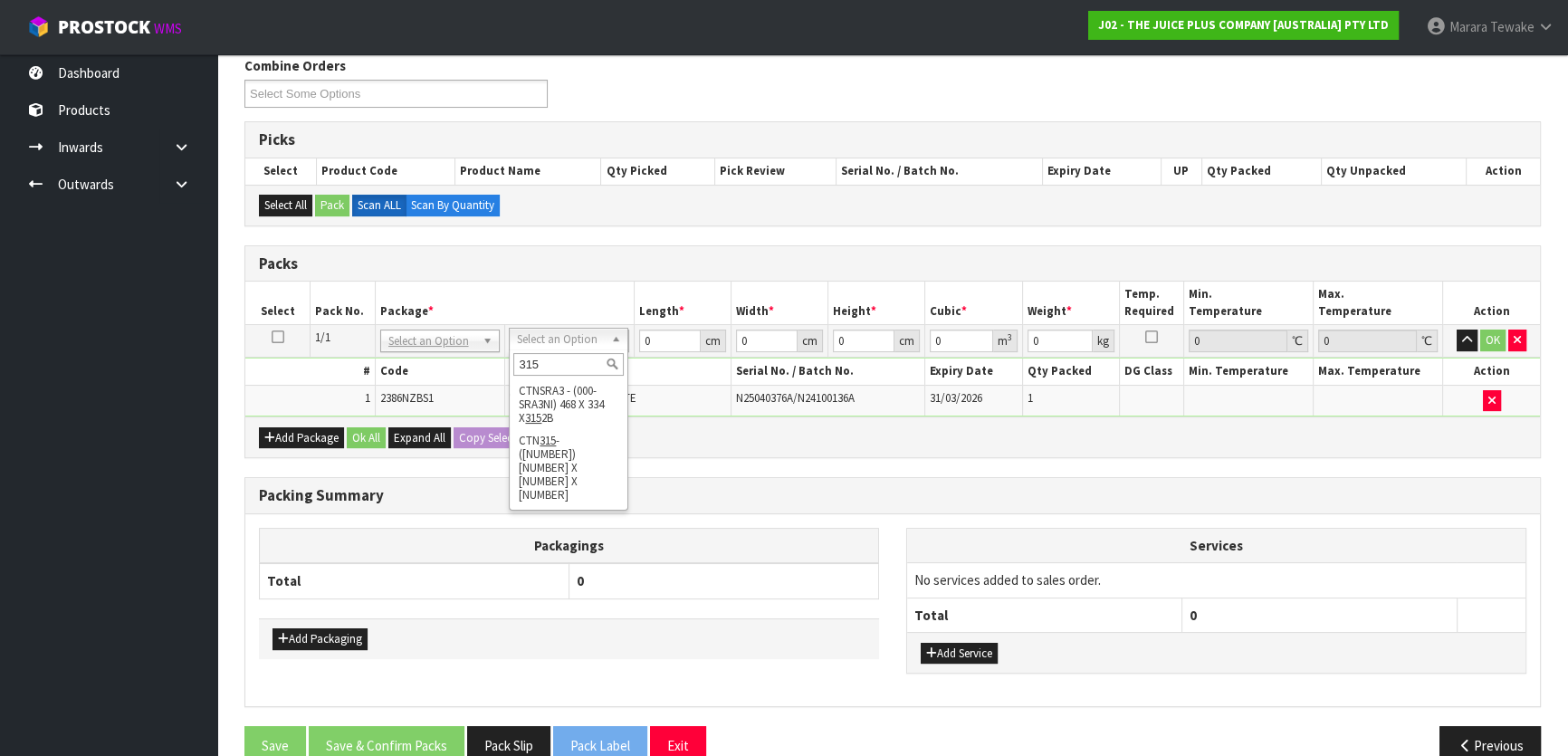 drag, startPoint x: 540, startPoint y: 362, endPoint x: 502, endPoint y: 327, distance: 51.66237 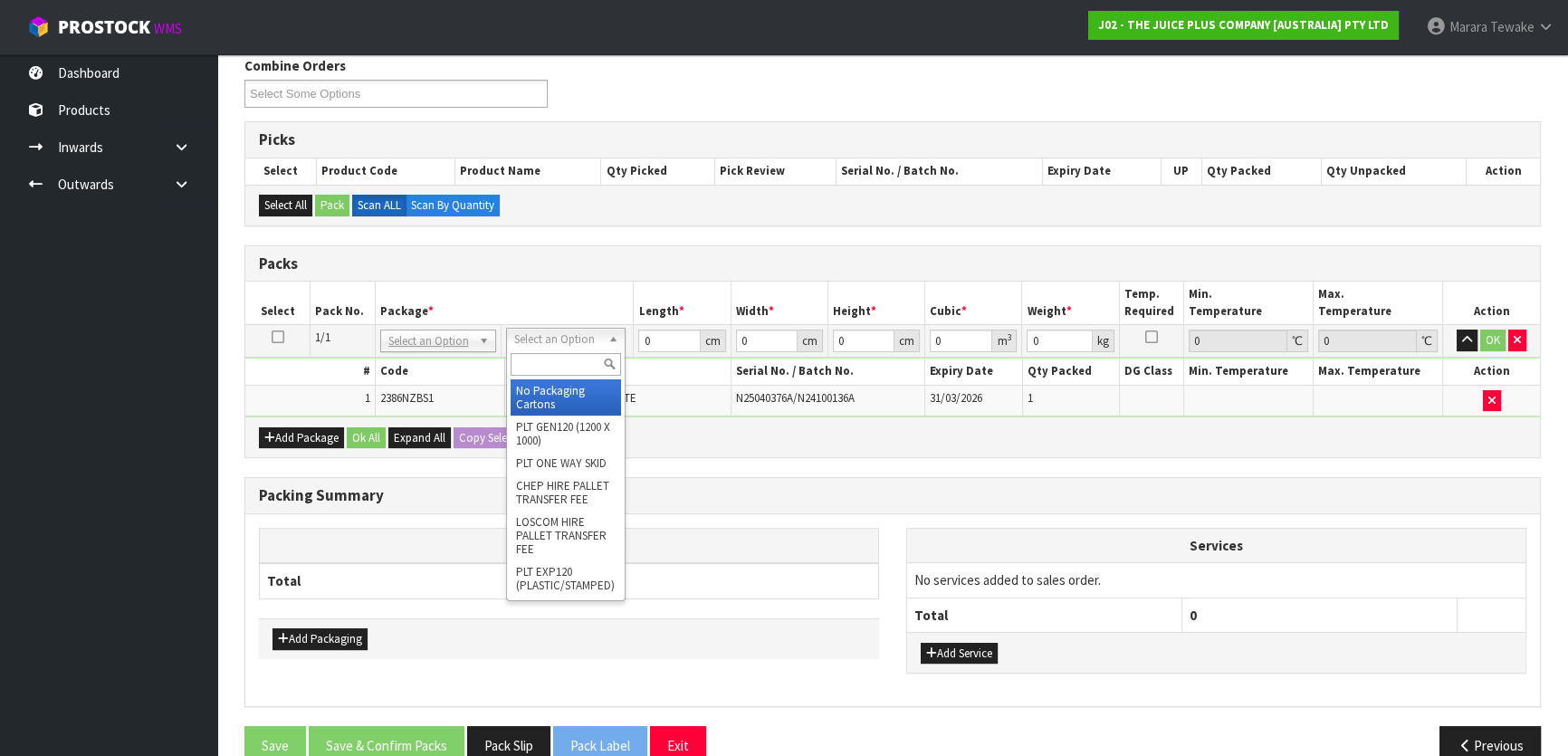 click at bounding box center (566, 364) 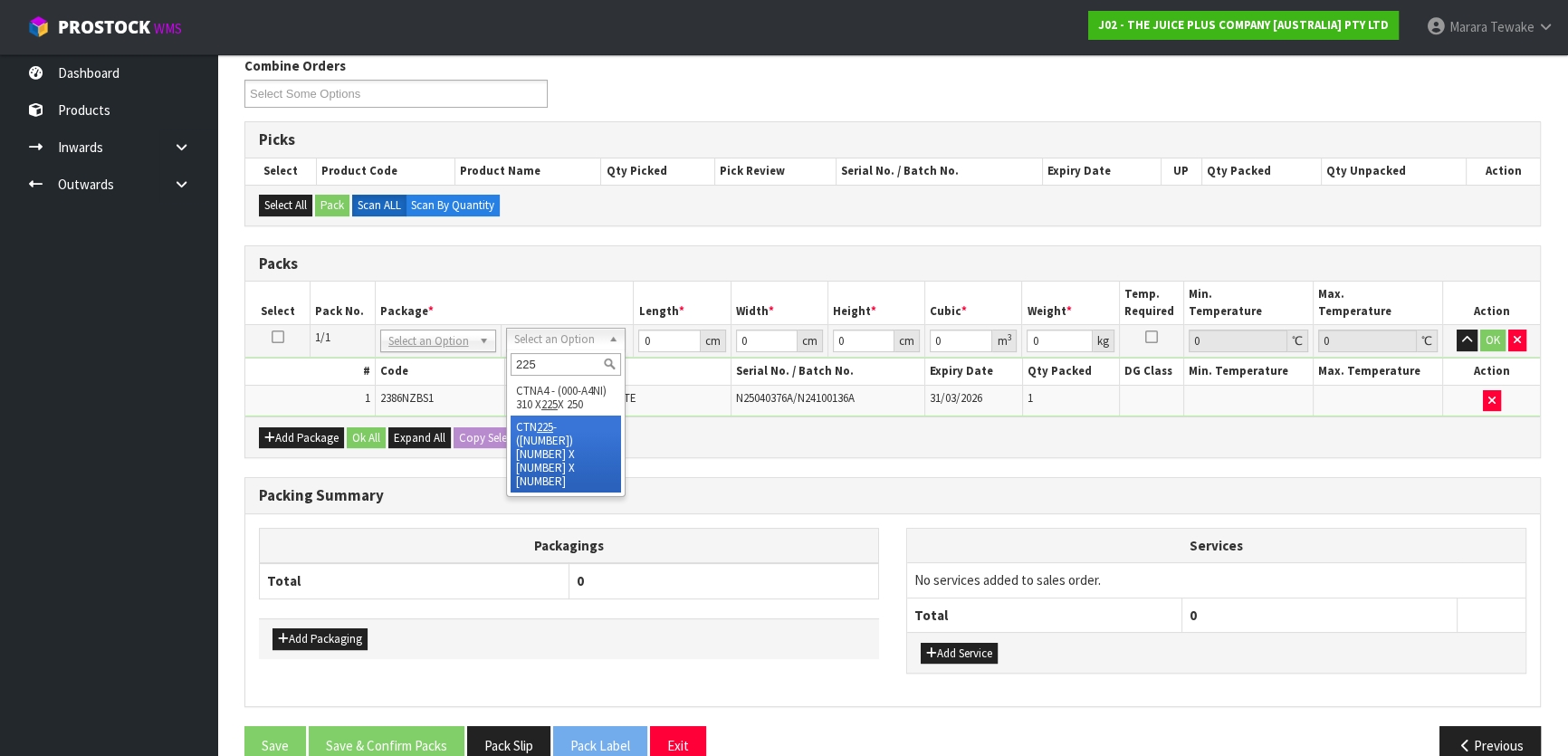 type on "225" 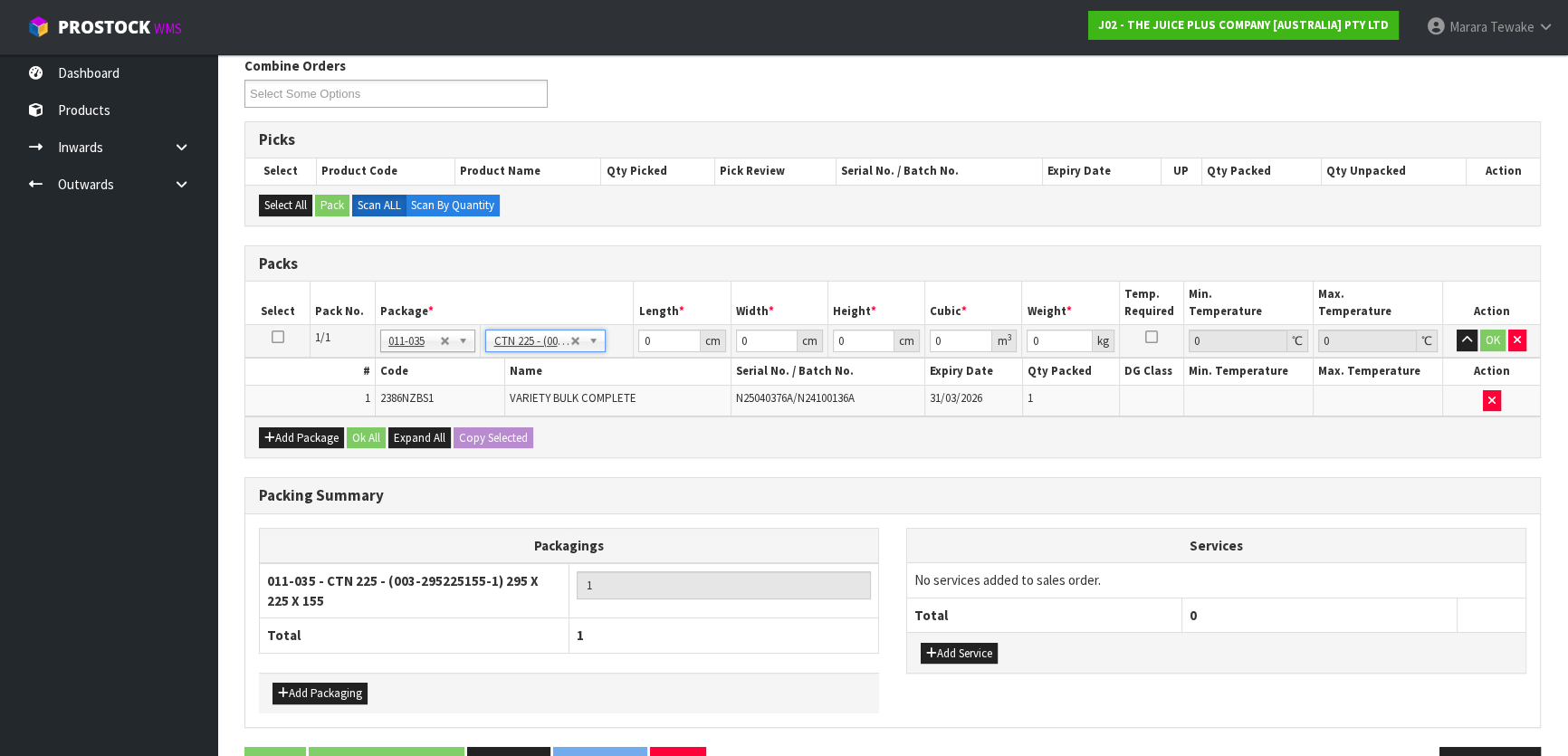 type on "29.5" 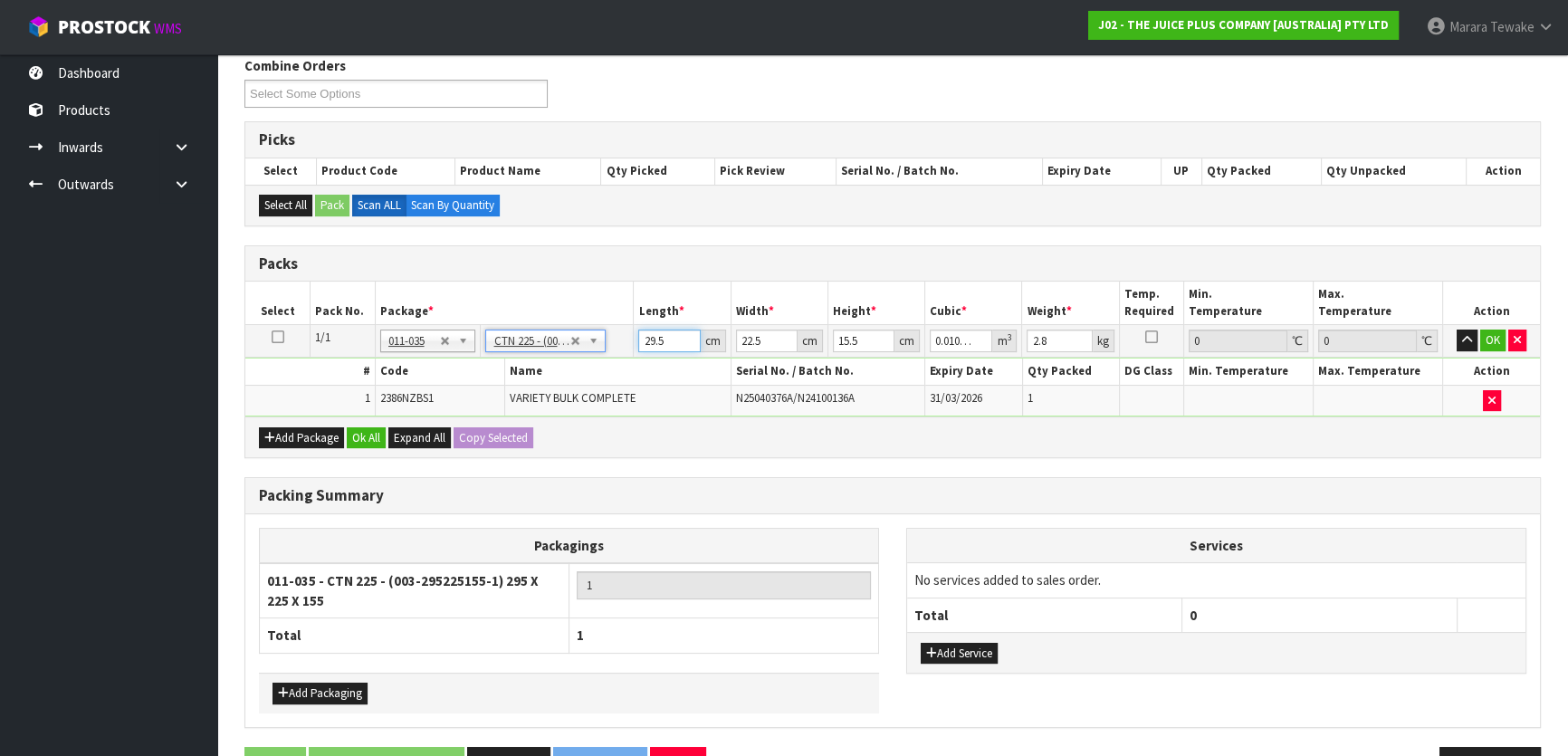 drag, startPoint x: 667, startPoint y: 340, endPoint x: 575, endPoint y: 307, distance: 97.73945 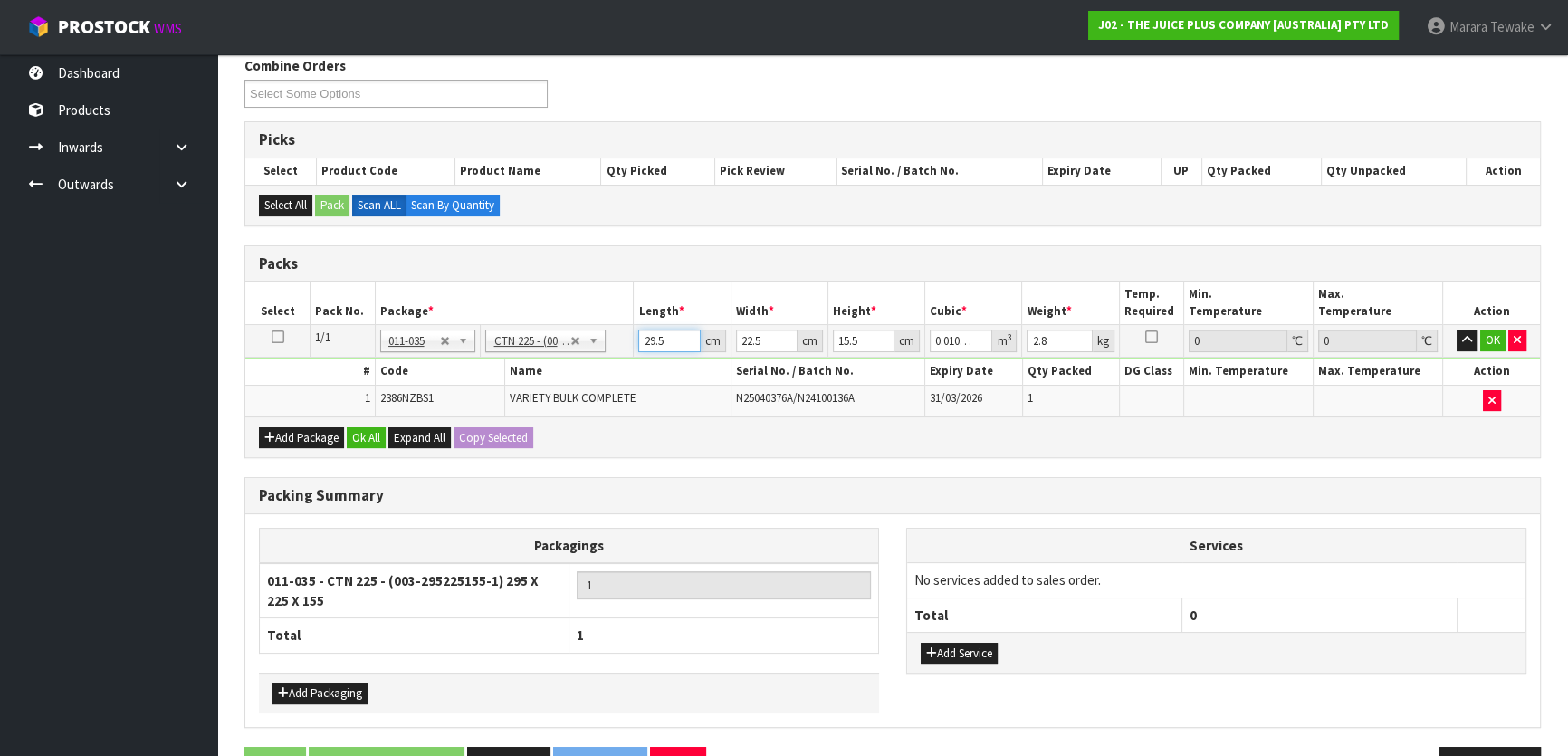 type on "3" 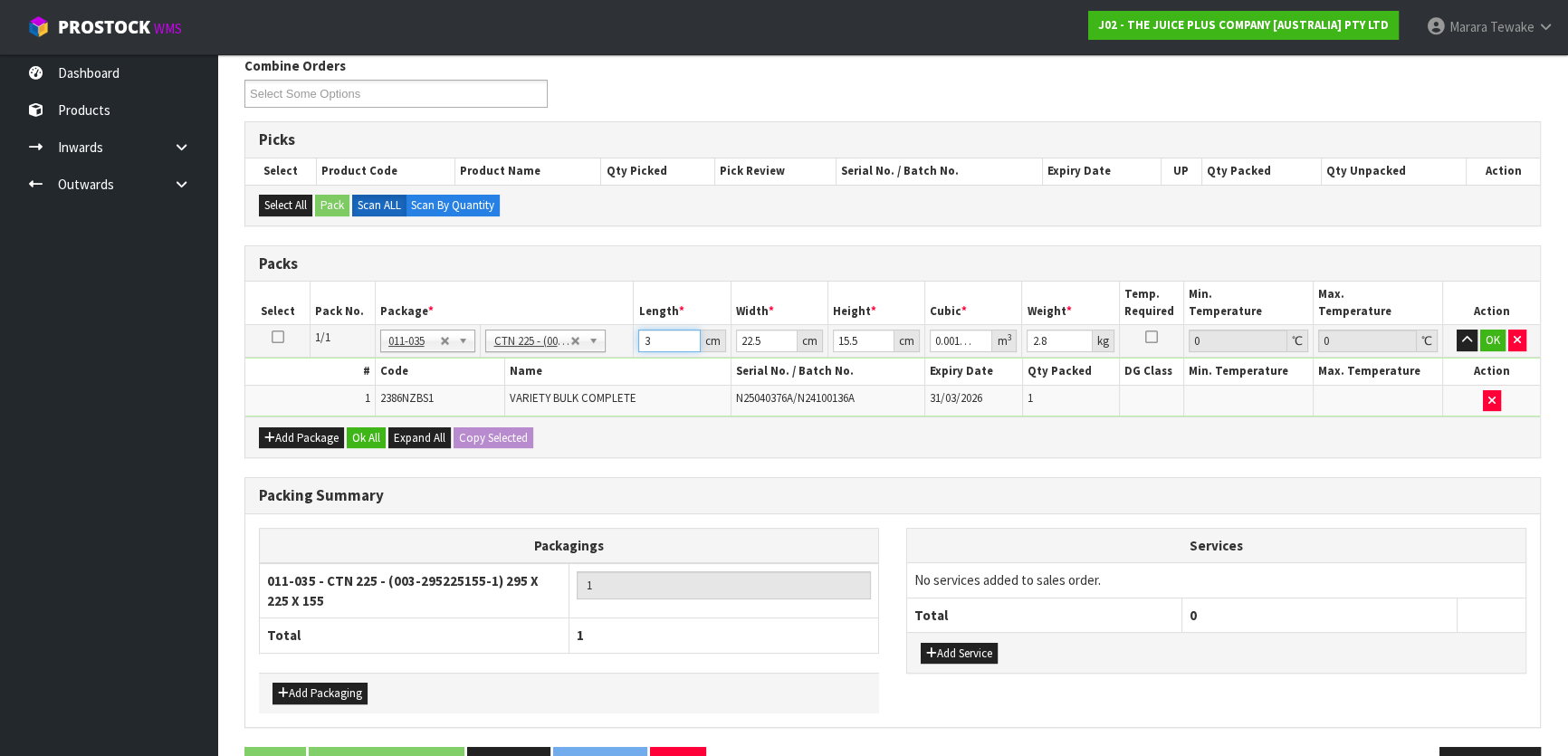 type on "31" 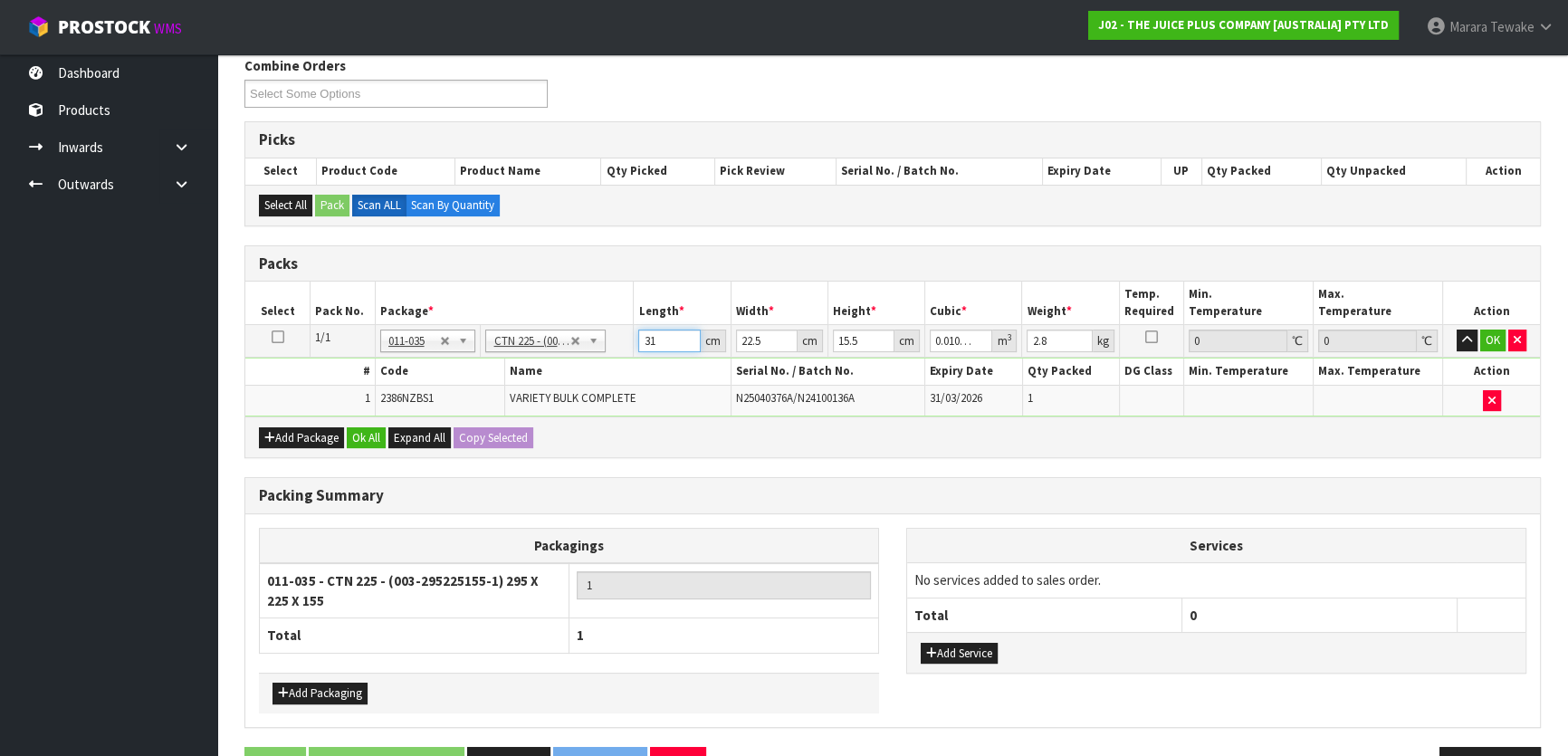 type on "31" 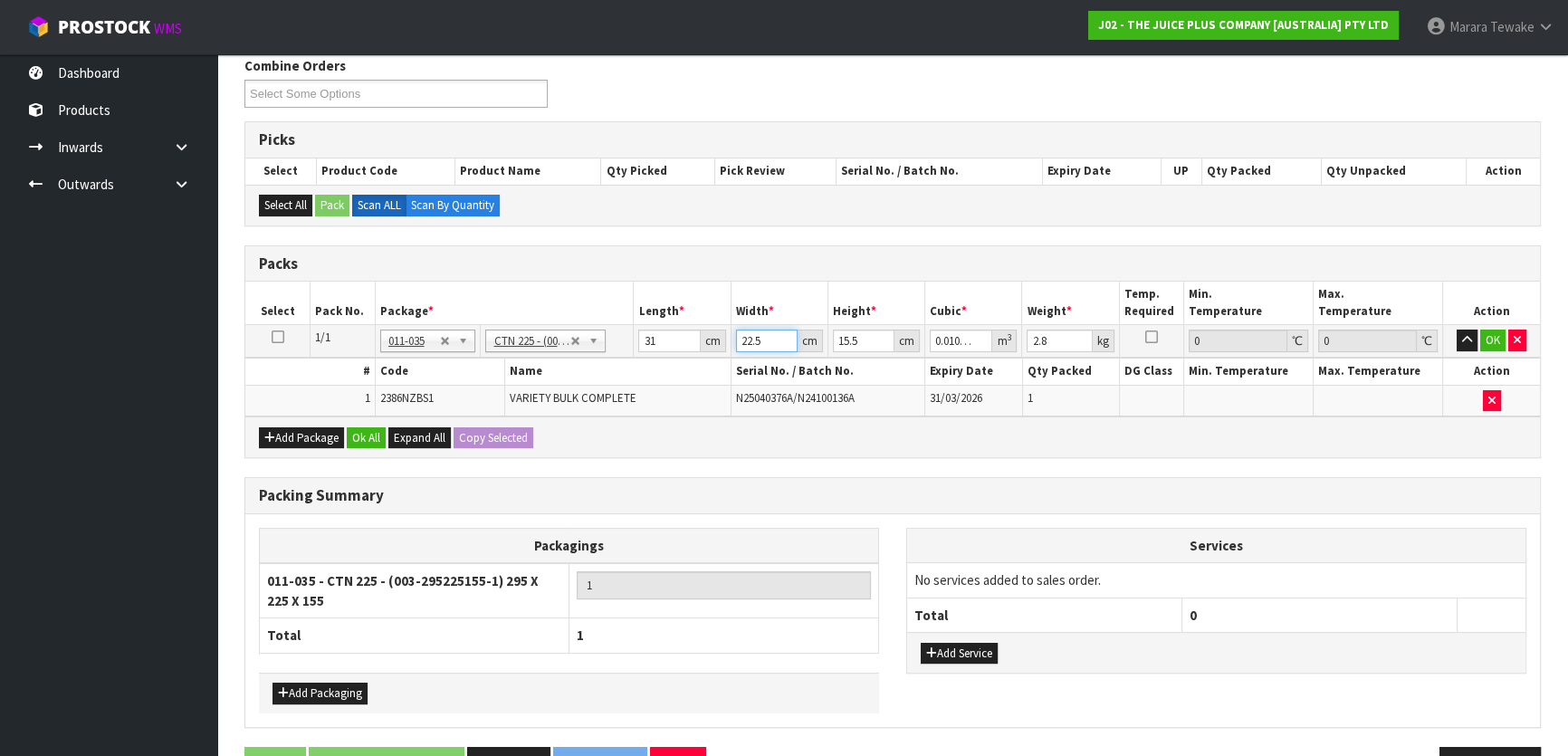 type on "2" 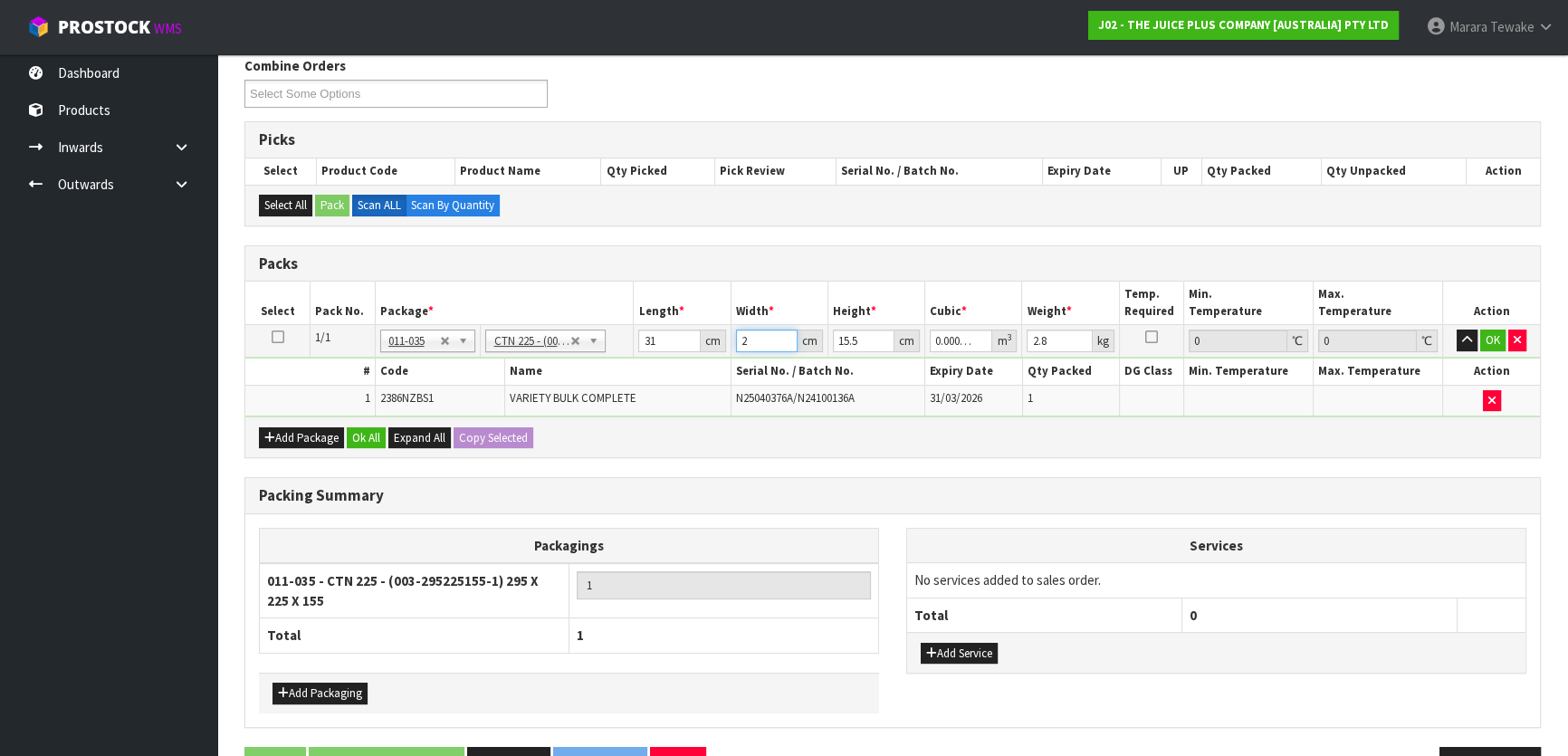 type on "23" 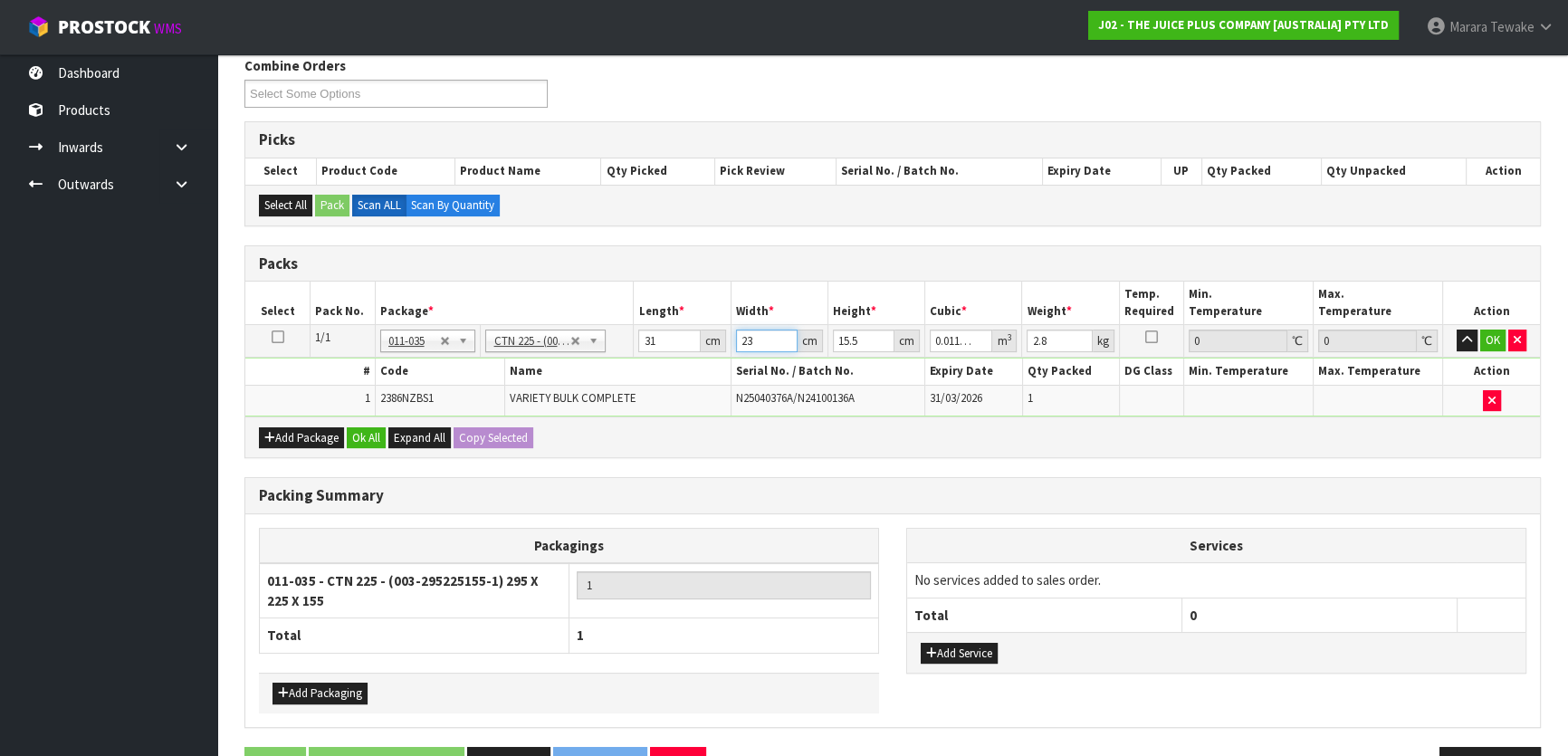 type on "23" 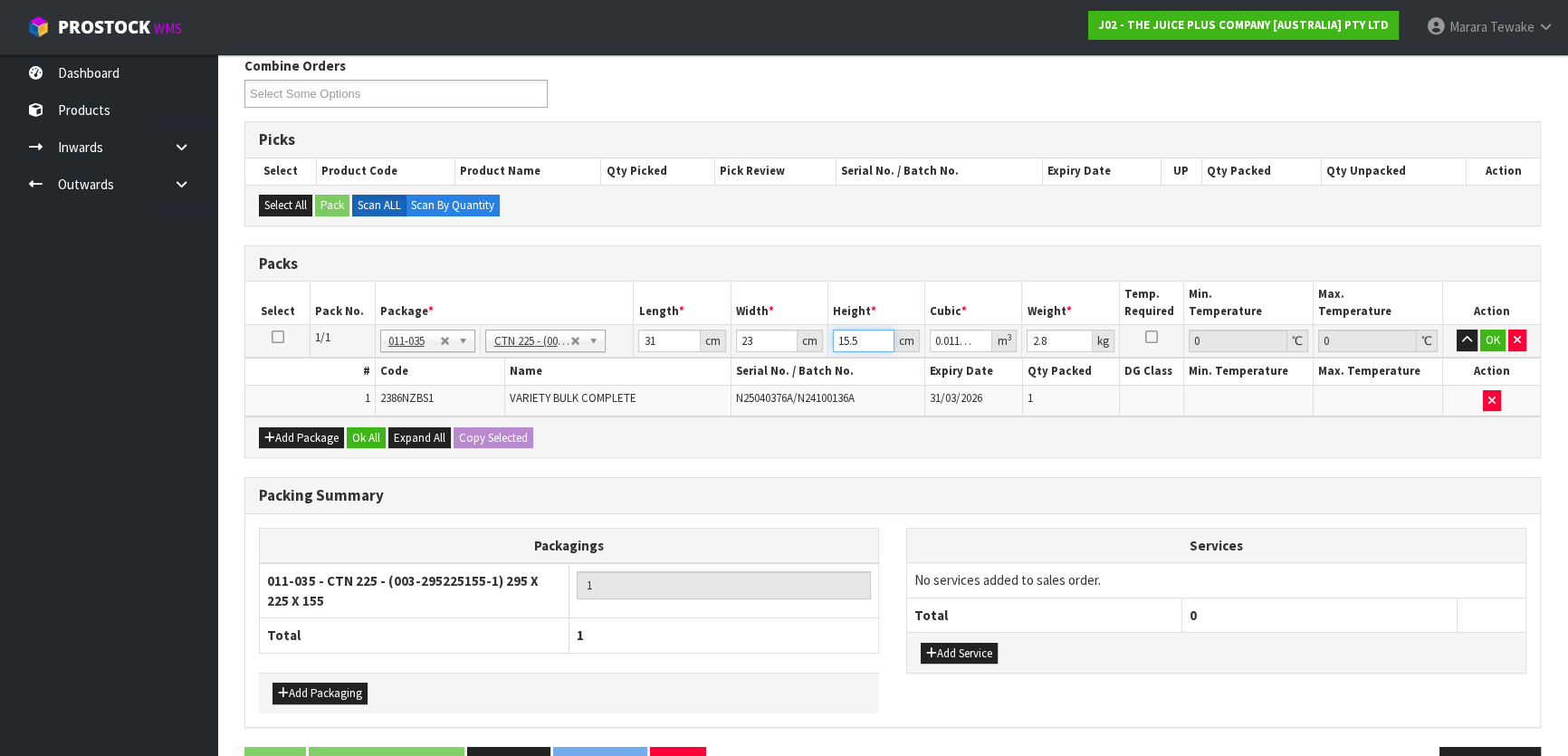 type on "1" 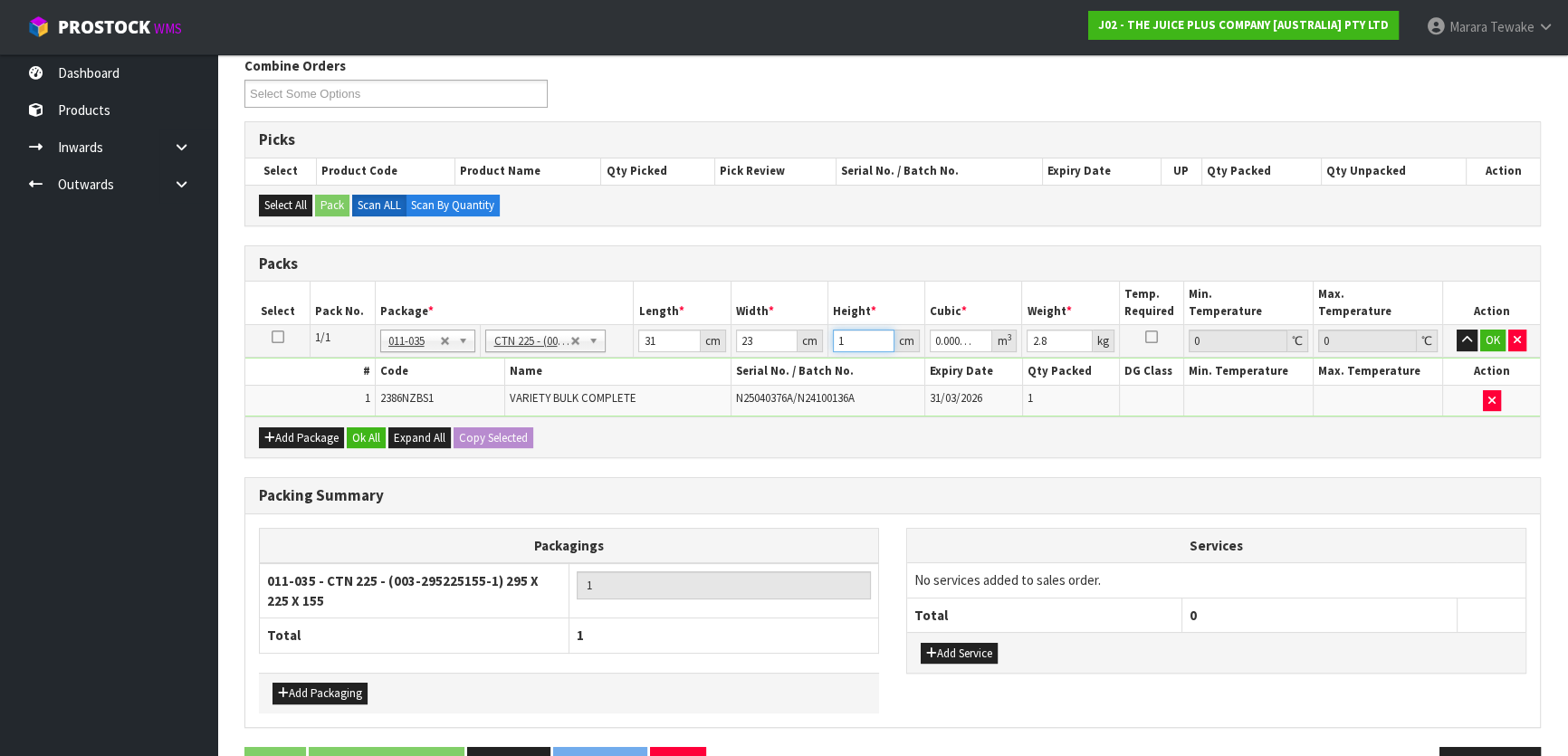 type on "18" 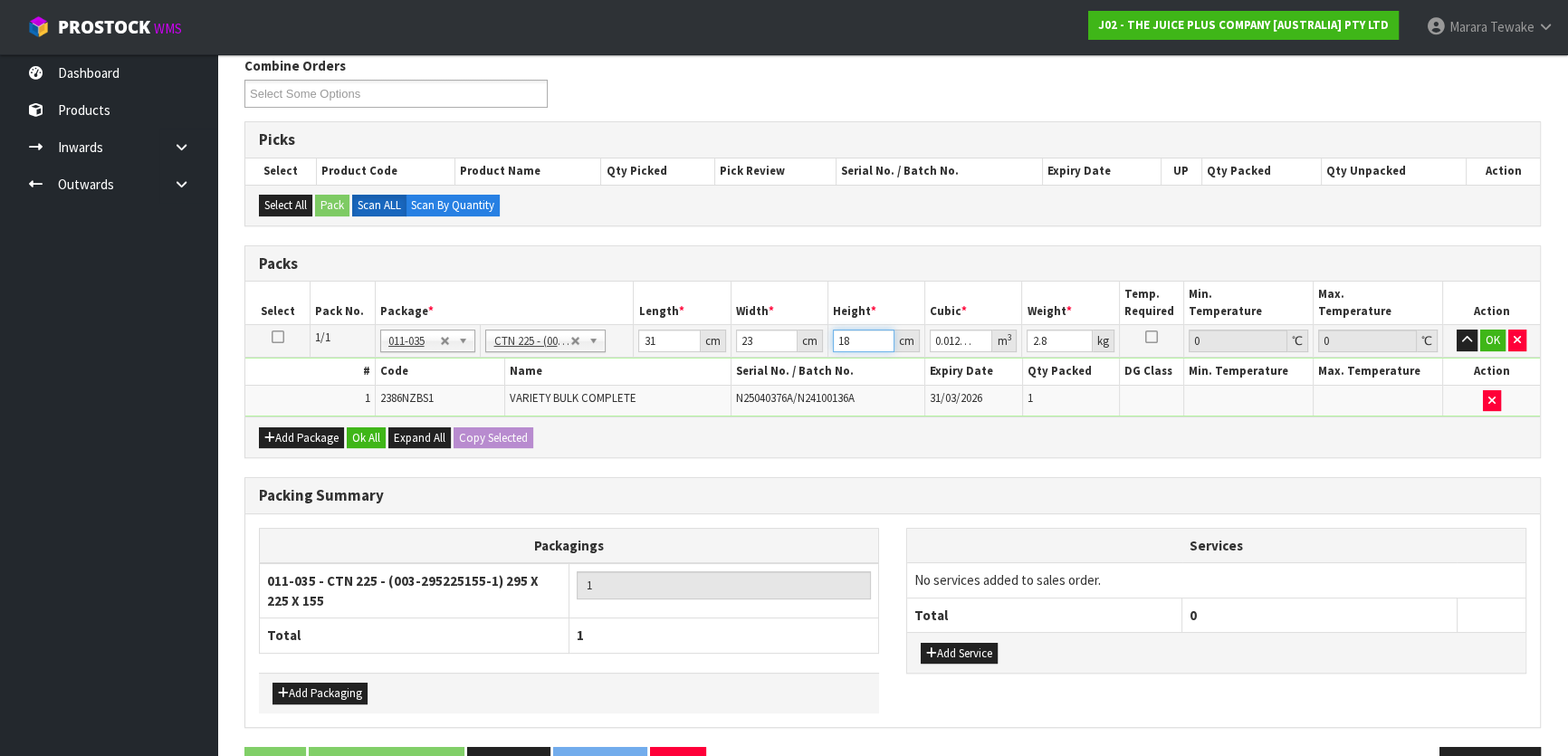type on "18" 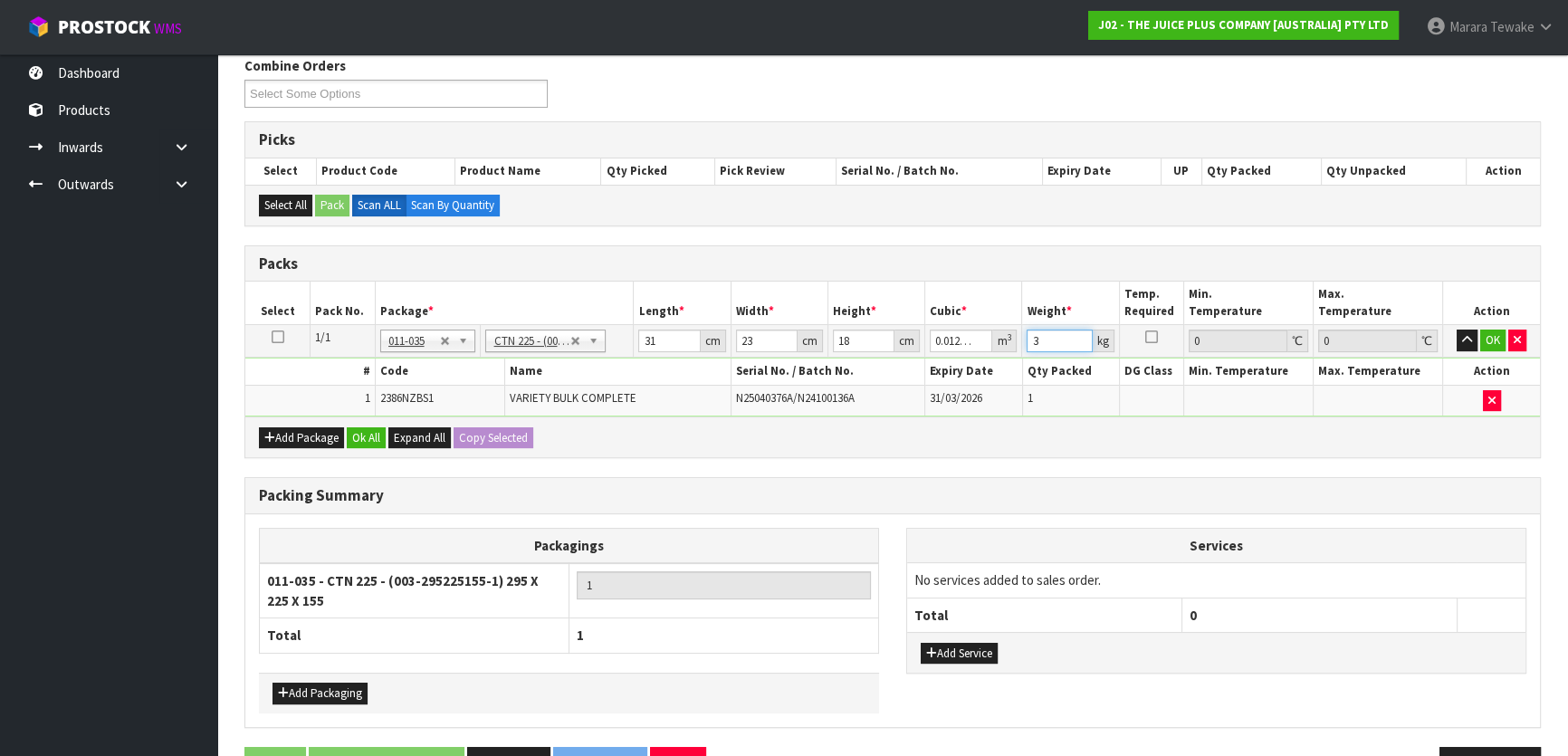 type on "3" 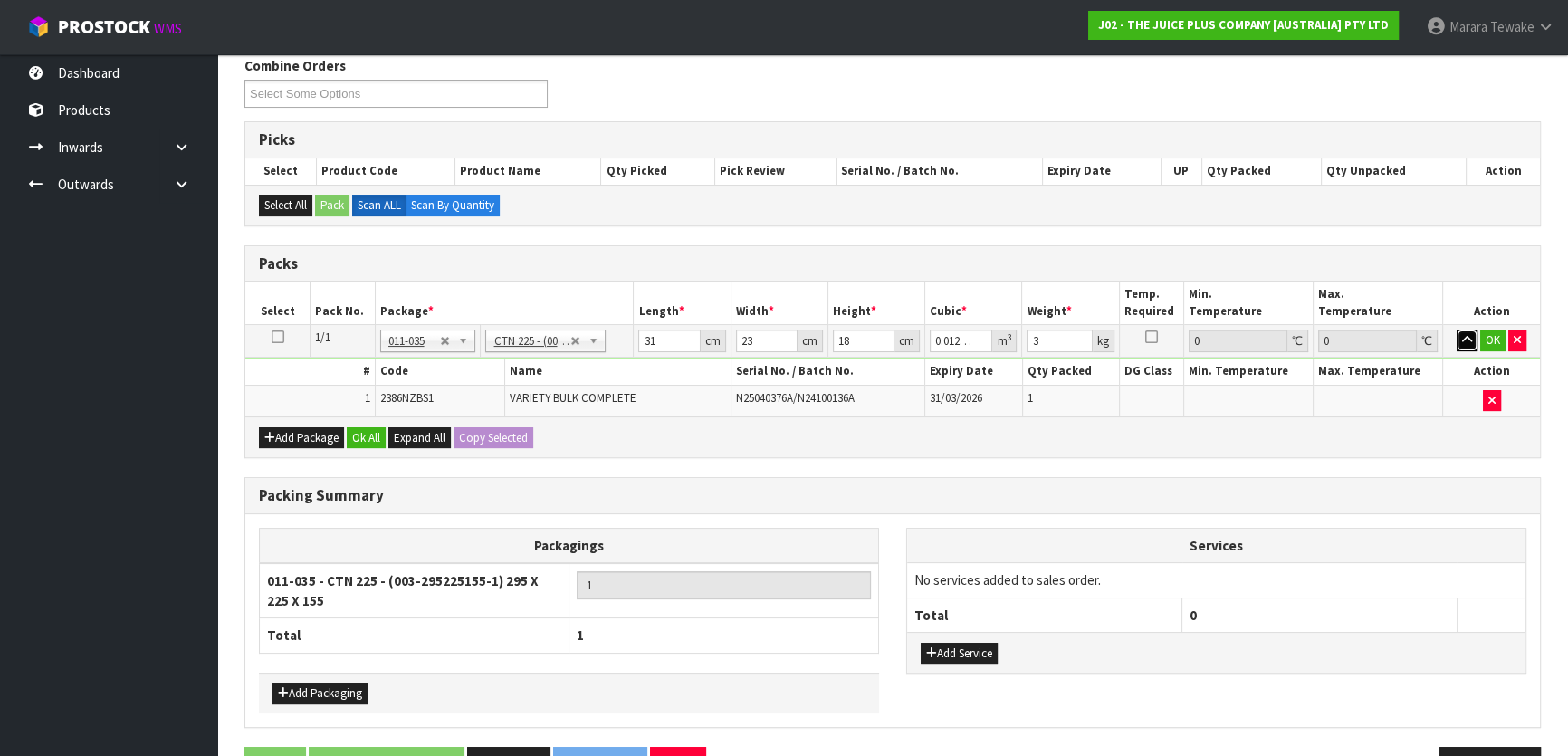 type 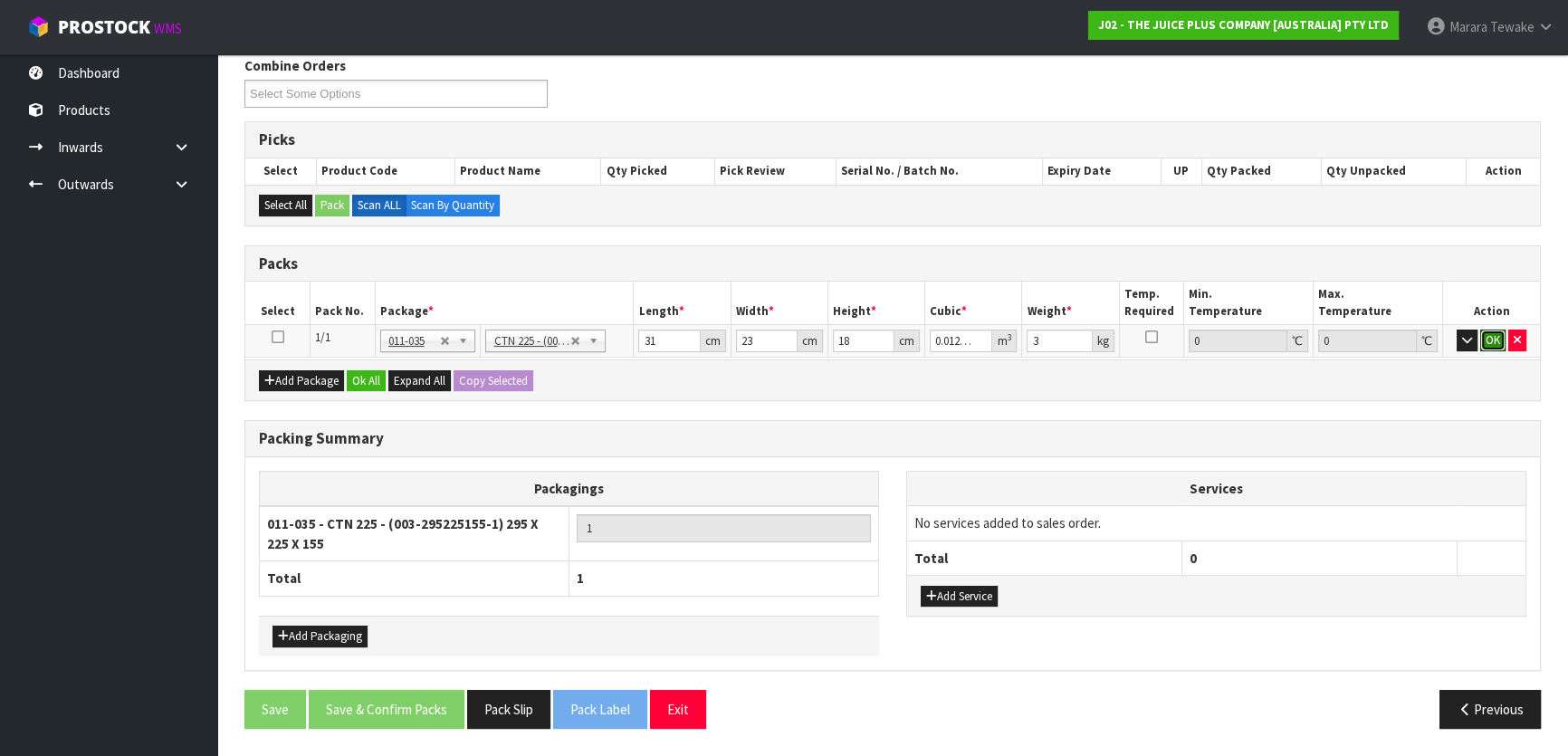click on "OK" at bounding box center (1493, 340) 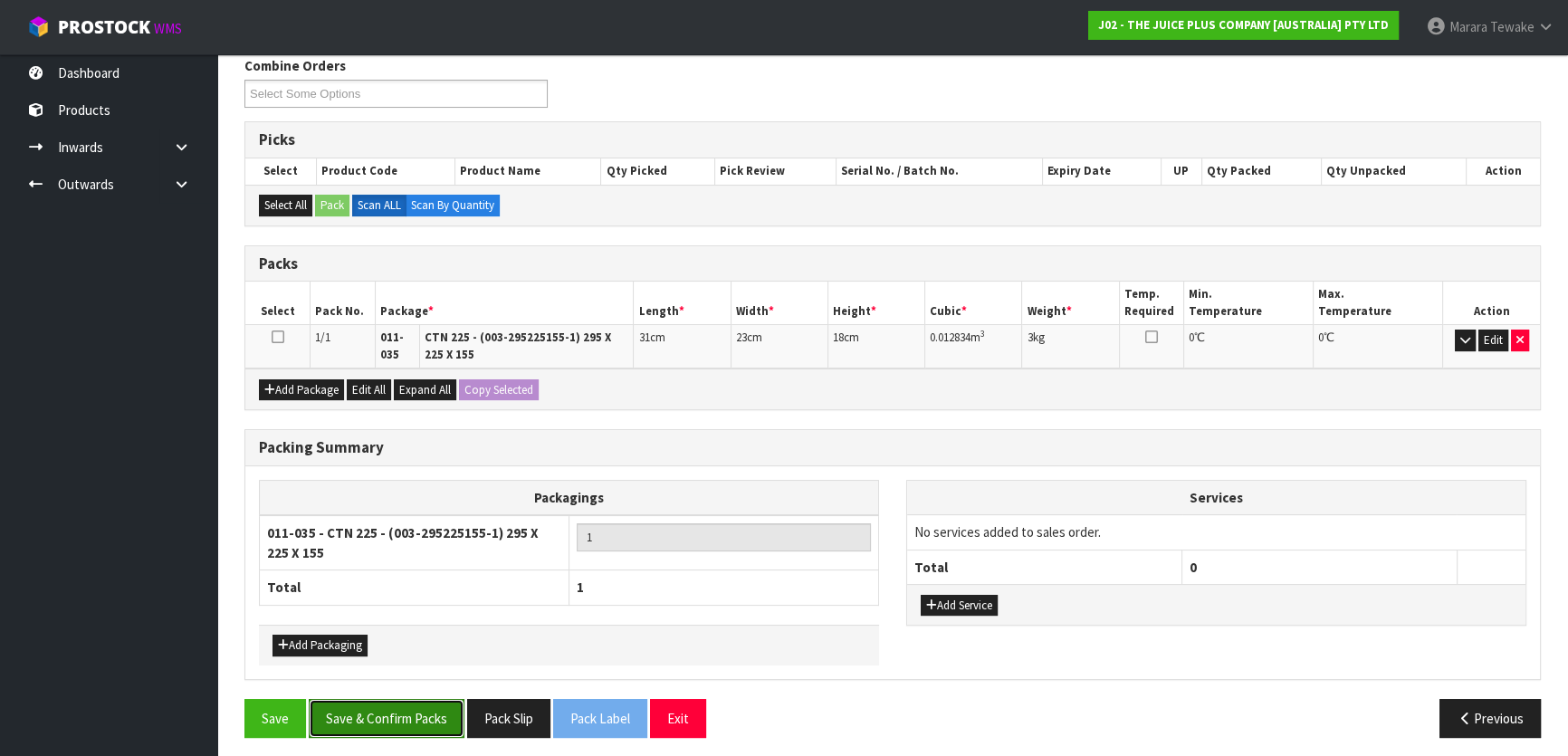 click on "Save & Confirm Packs" at bounding box center (387, 718) 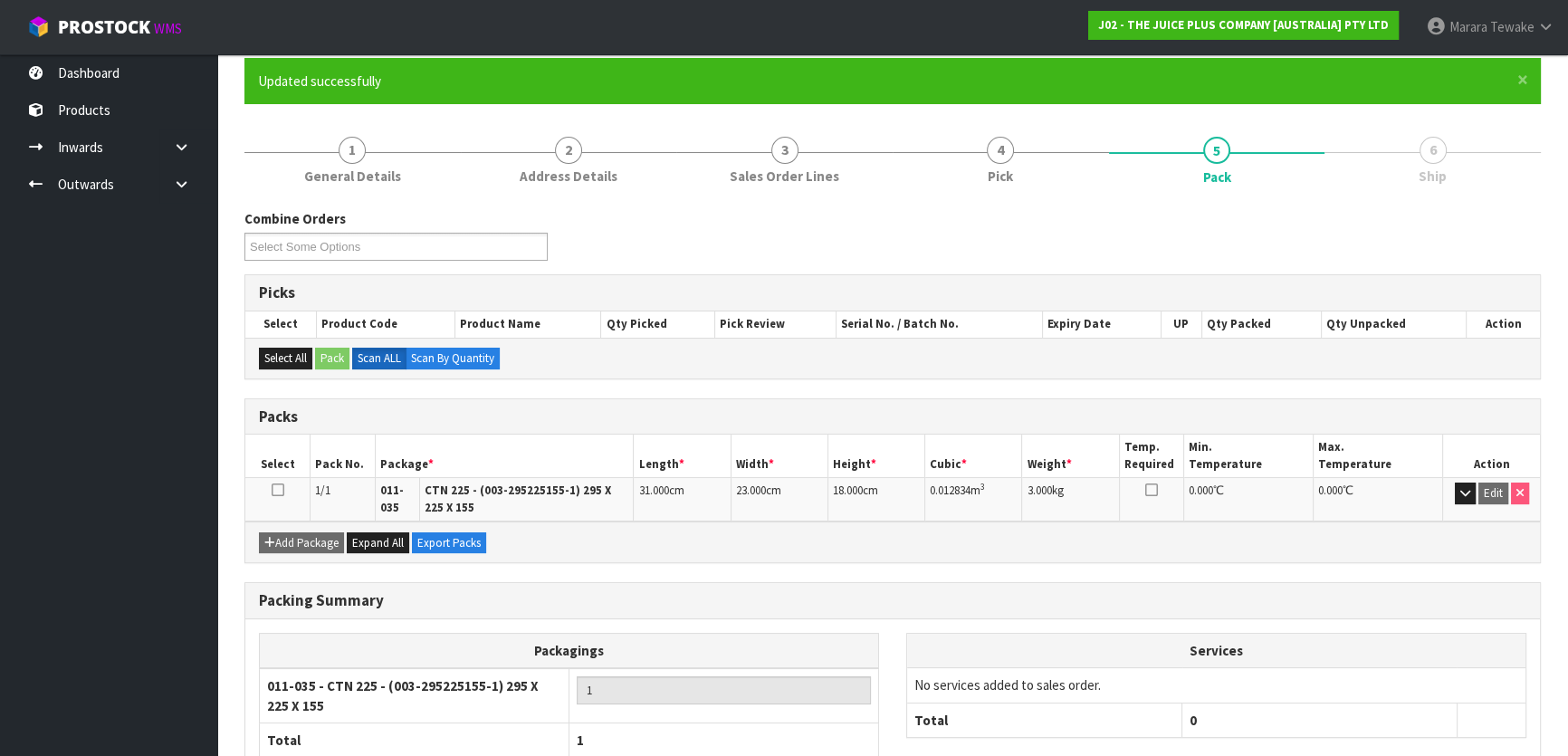 scroll, scrollTop: 263, scrollLeft: 0, axis: vertical 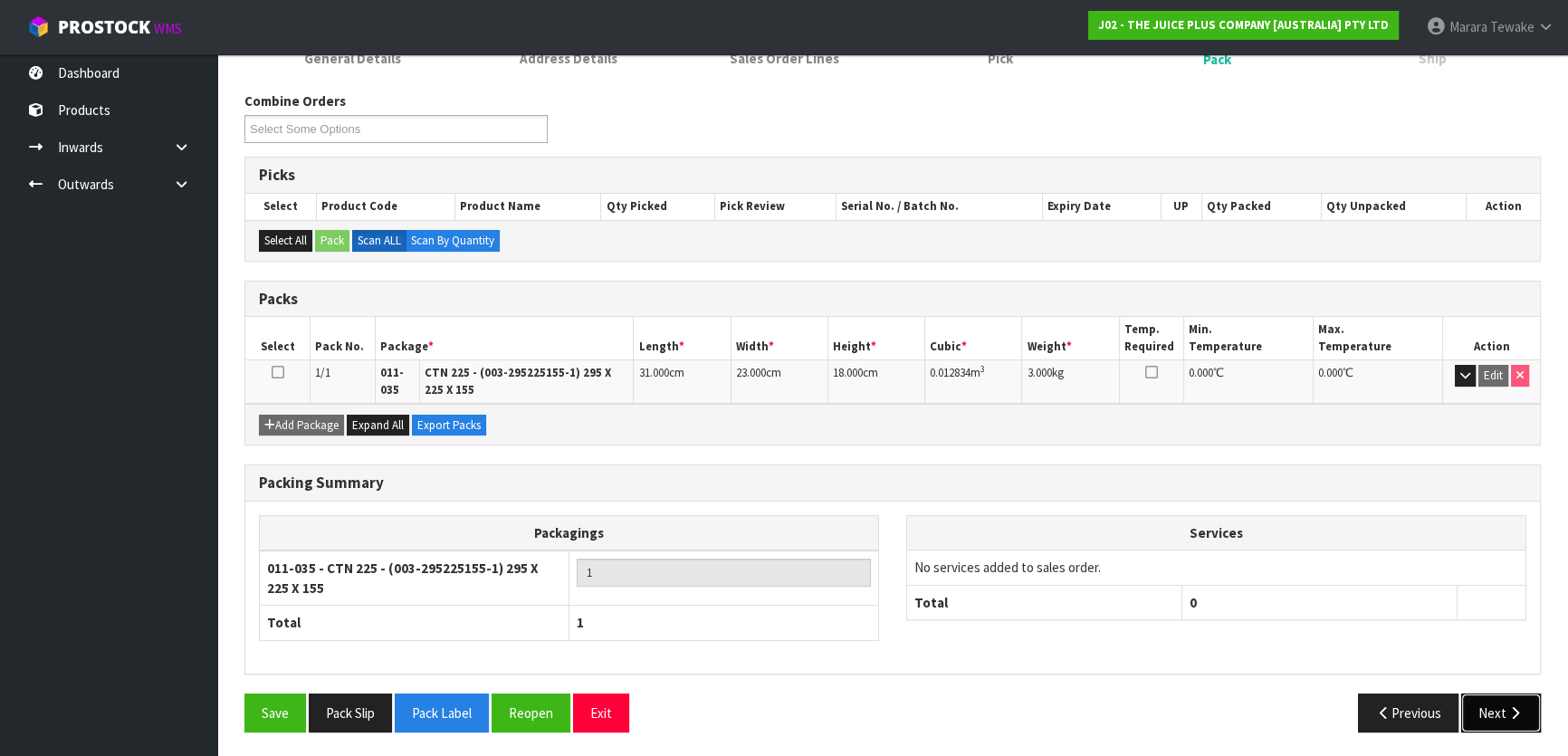 click on "Next" at bounding box center [1501, 713] 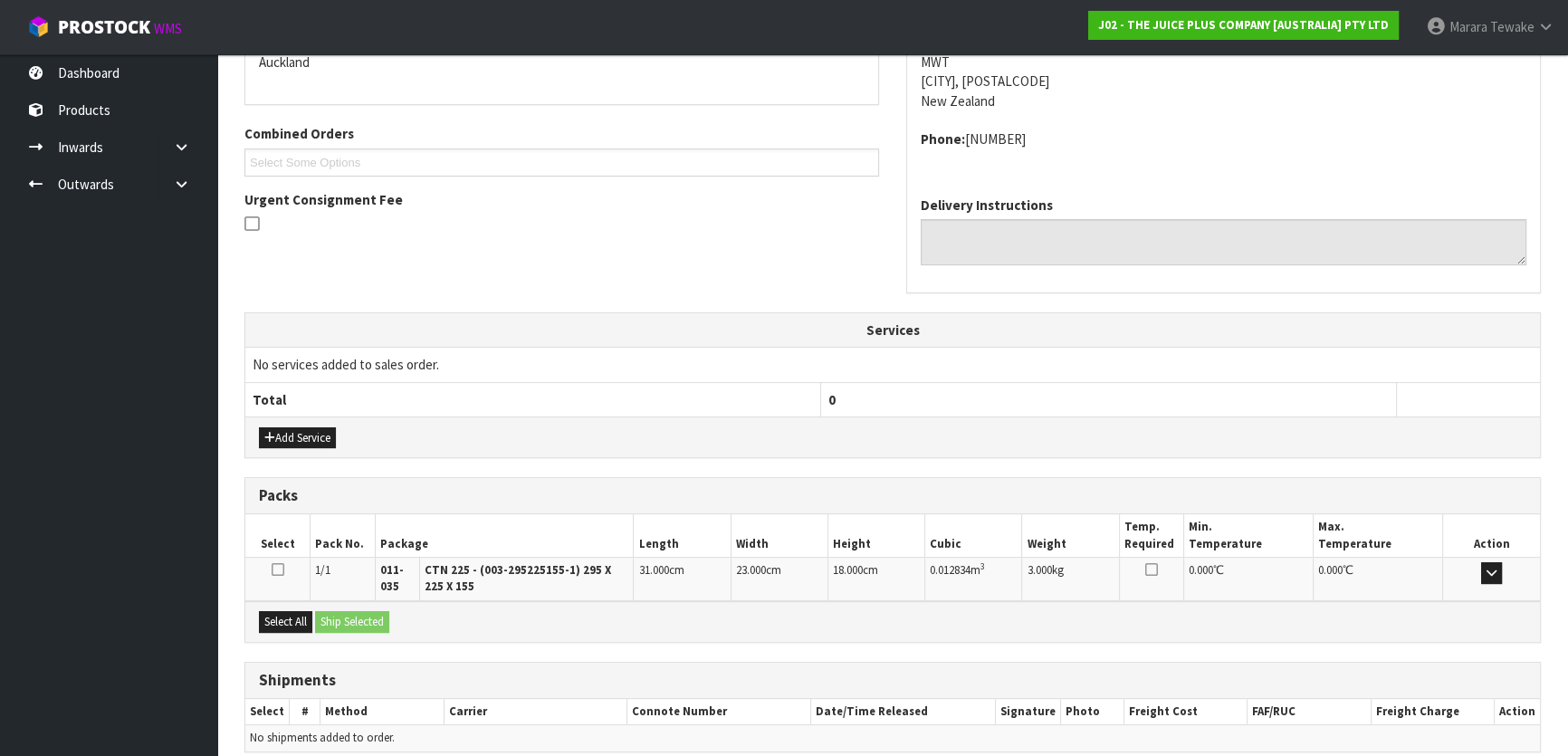 scroll, scrollTop: 488, scrollLeft: 0, axis: vertical 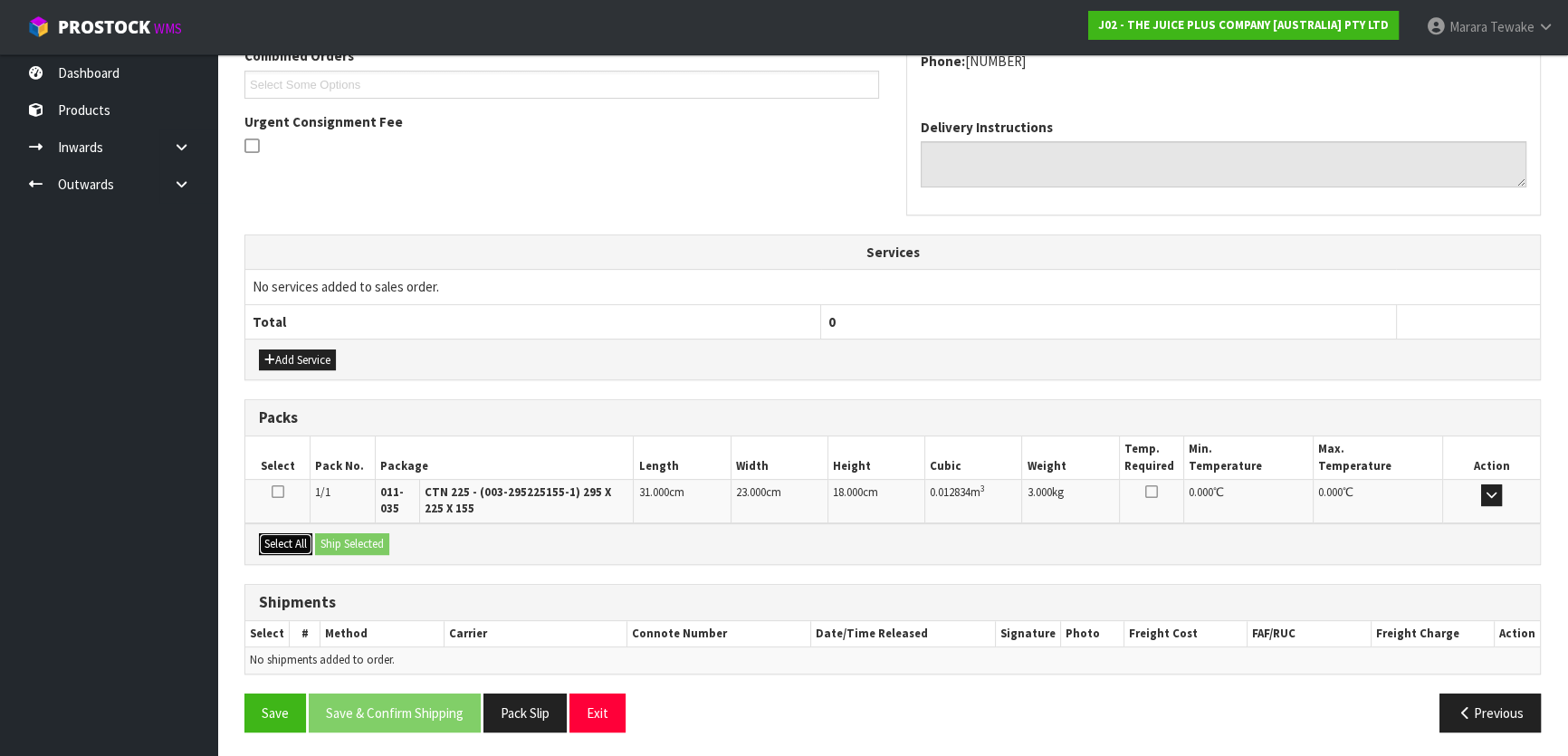 click on "Select All" at bounding box center (285, 544) 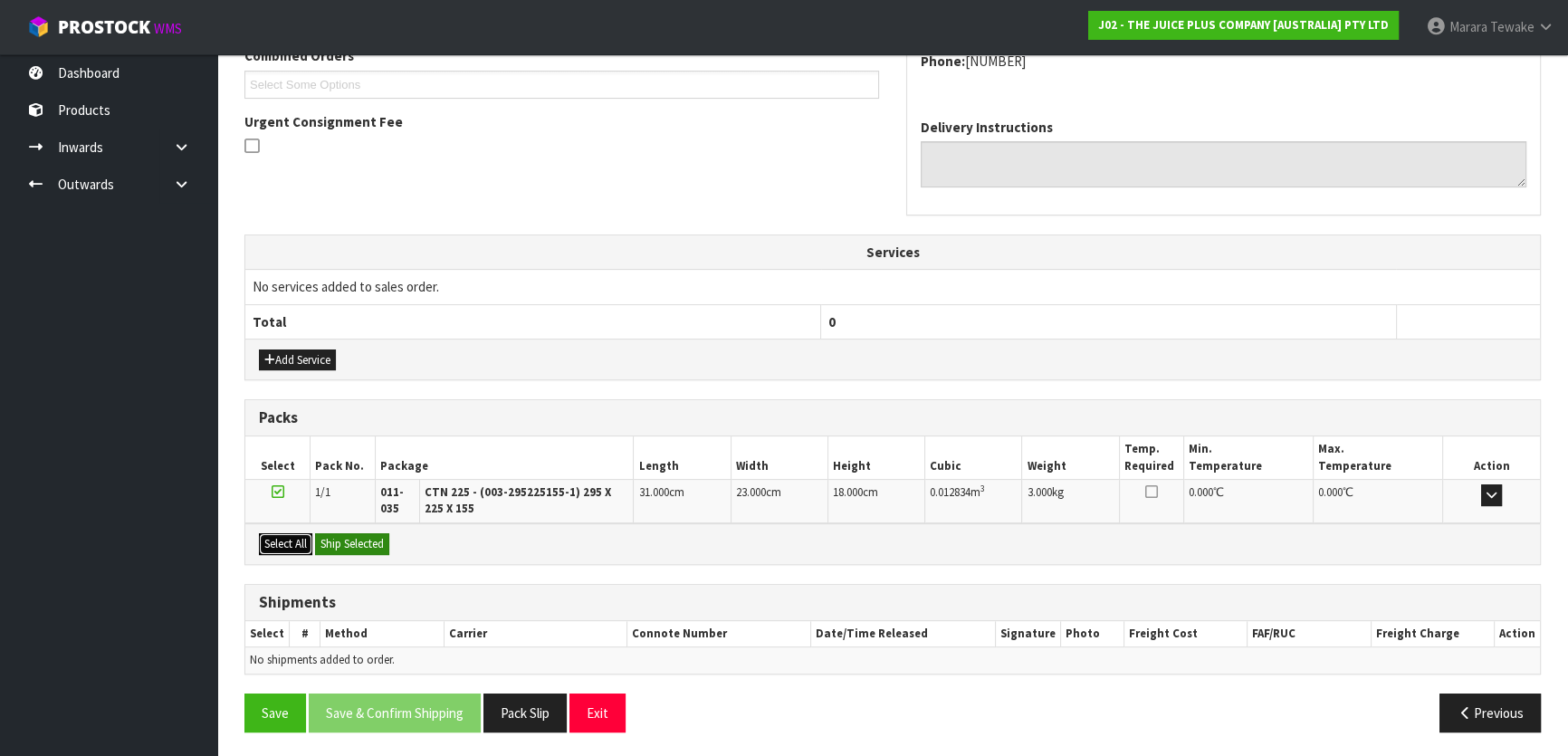 click on "Select All
Ship Selected" at bounding box center (893, 543) 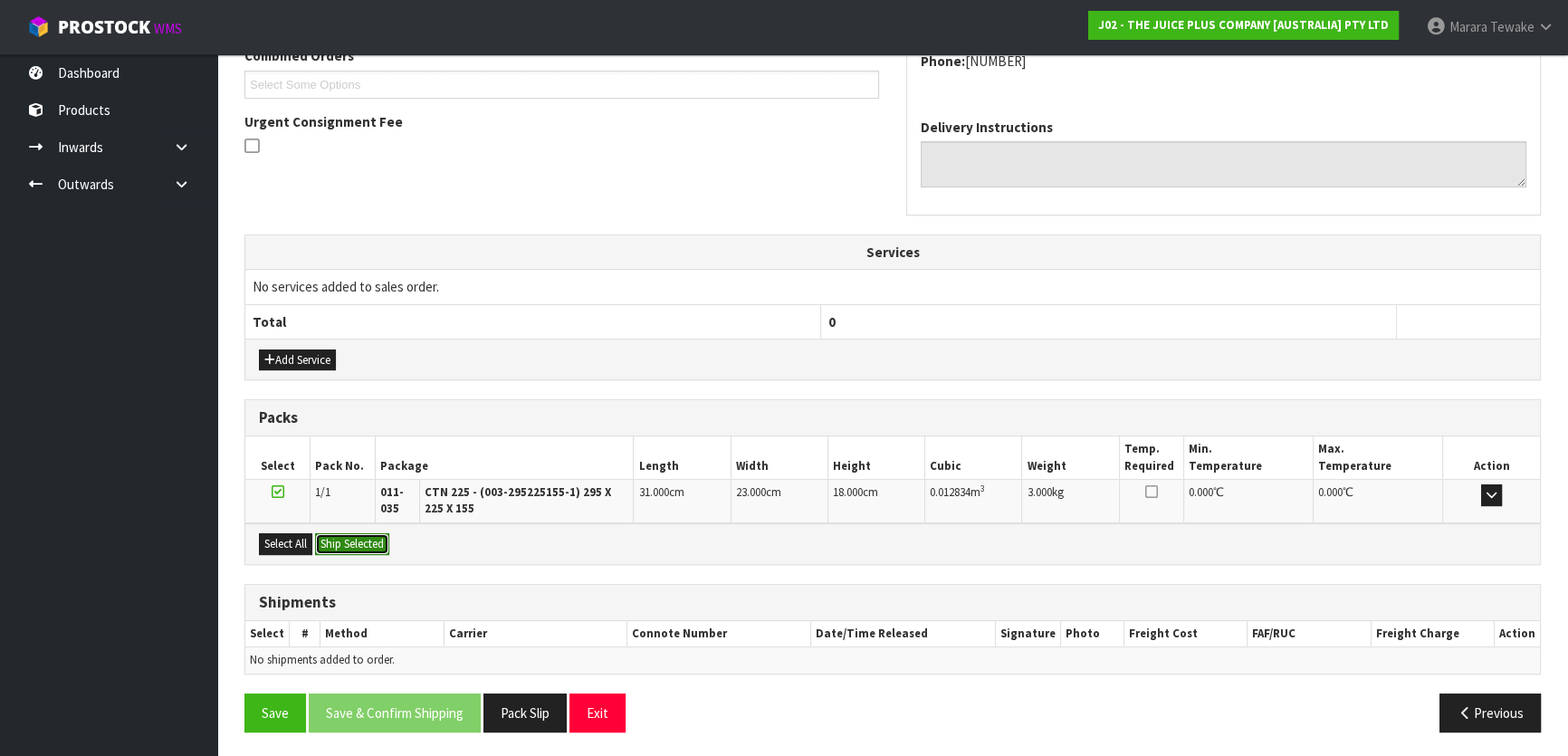 click on "Ship Selected" at bounding box center (352, 544) 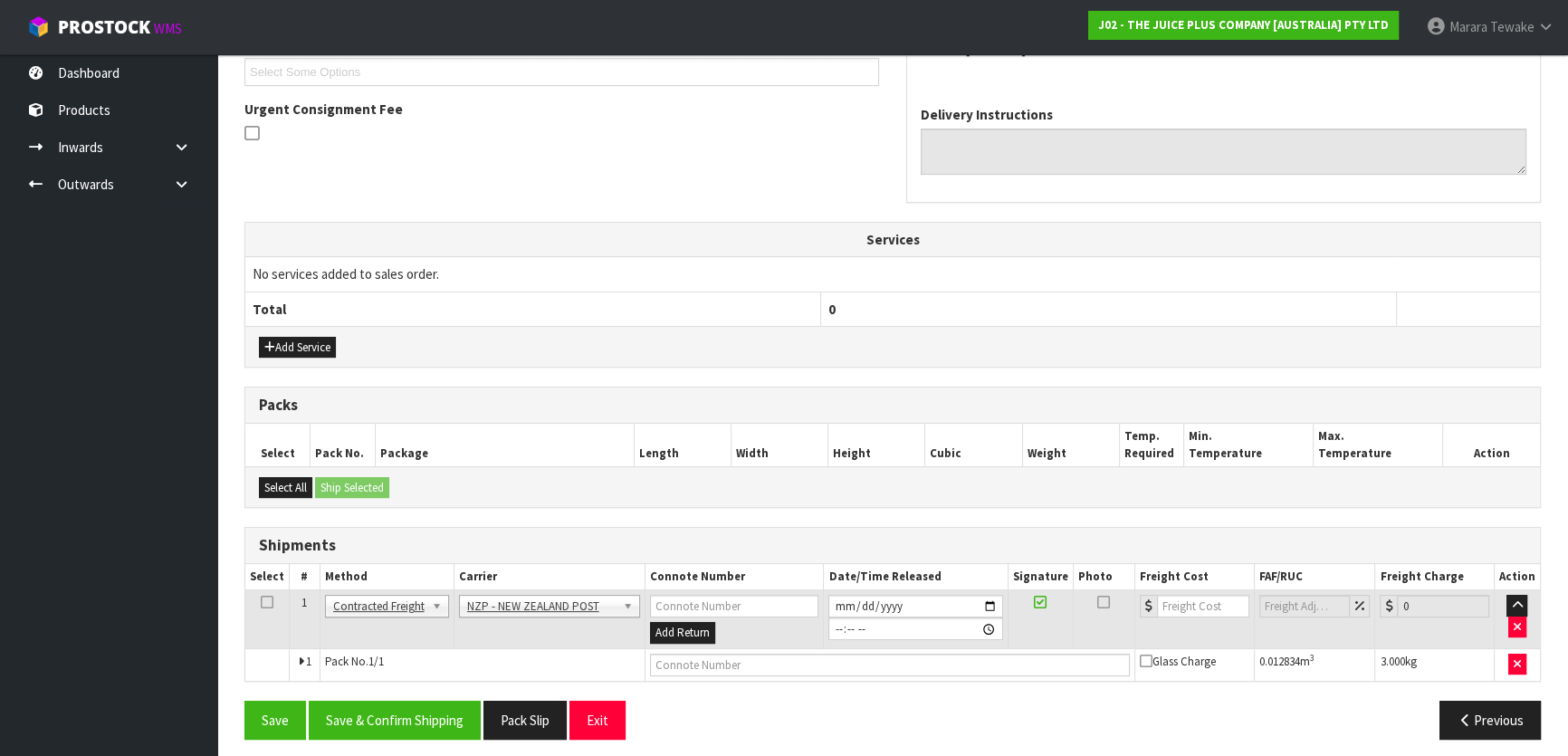 scroll, scrollTop: 507, scrollLeft: 0, axis: vertical 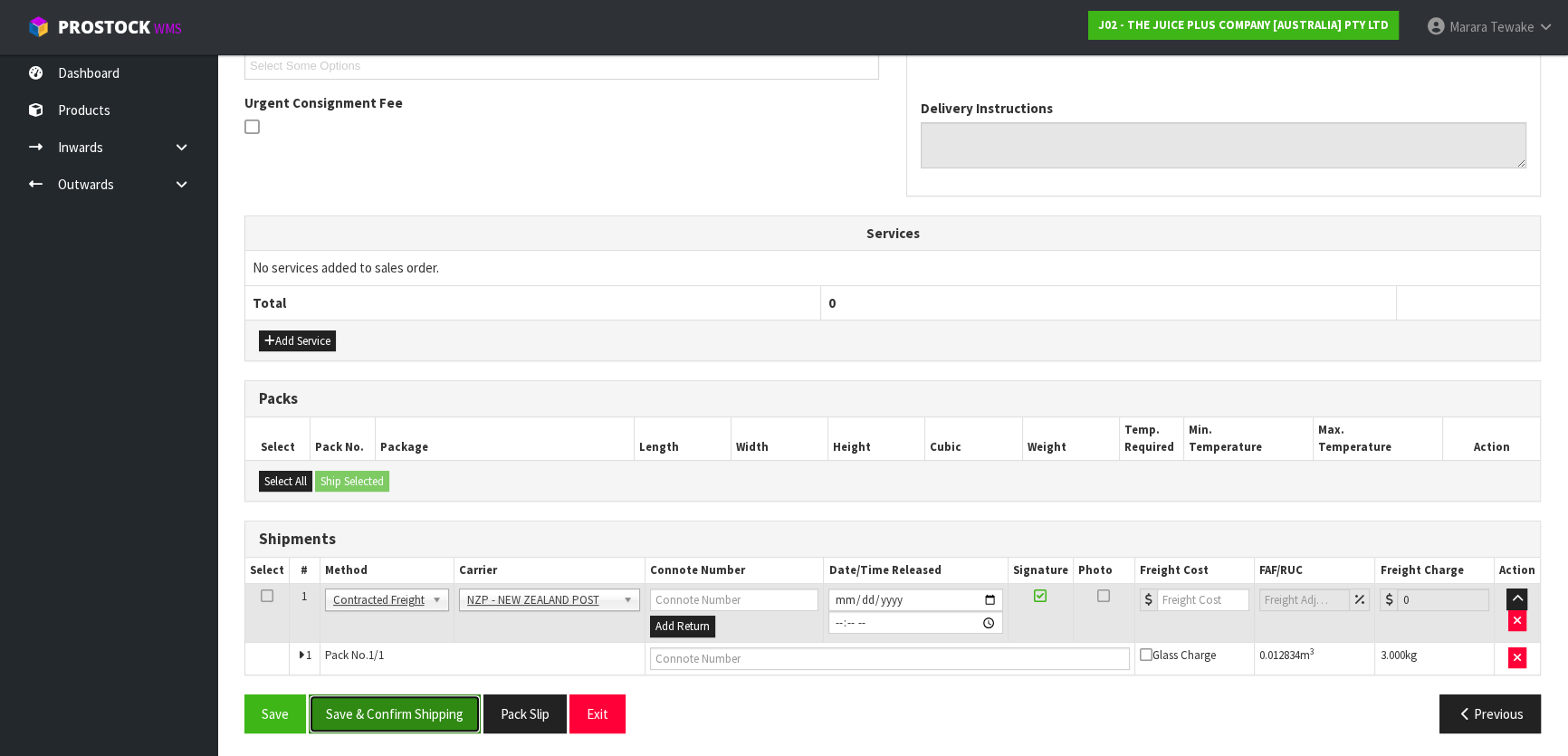 click on "Save & Confirm Shipping" at bounding box center [395, 713] 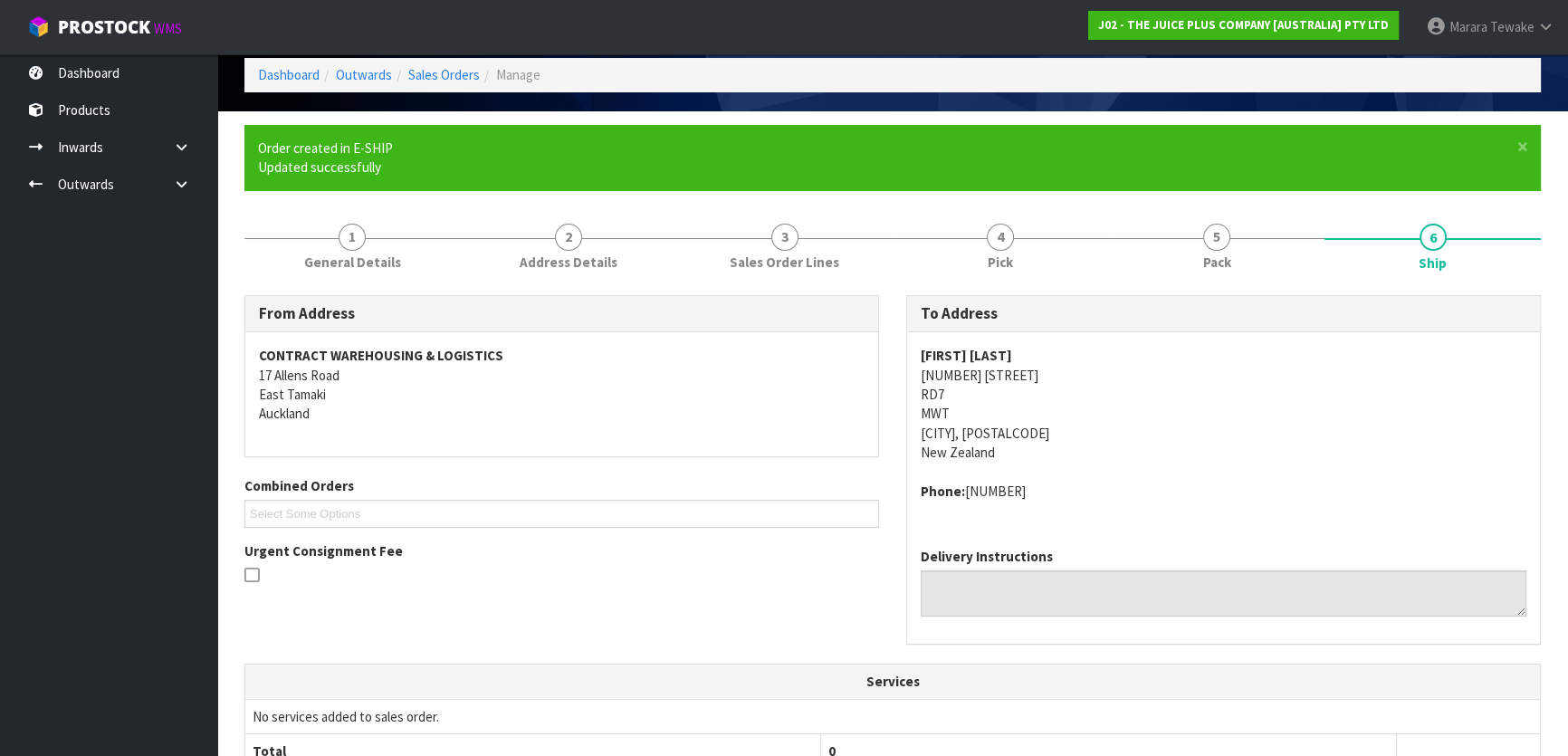 scroll, scrollTop: 482, scrollLeft: 0, axis: vertical 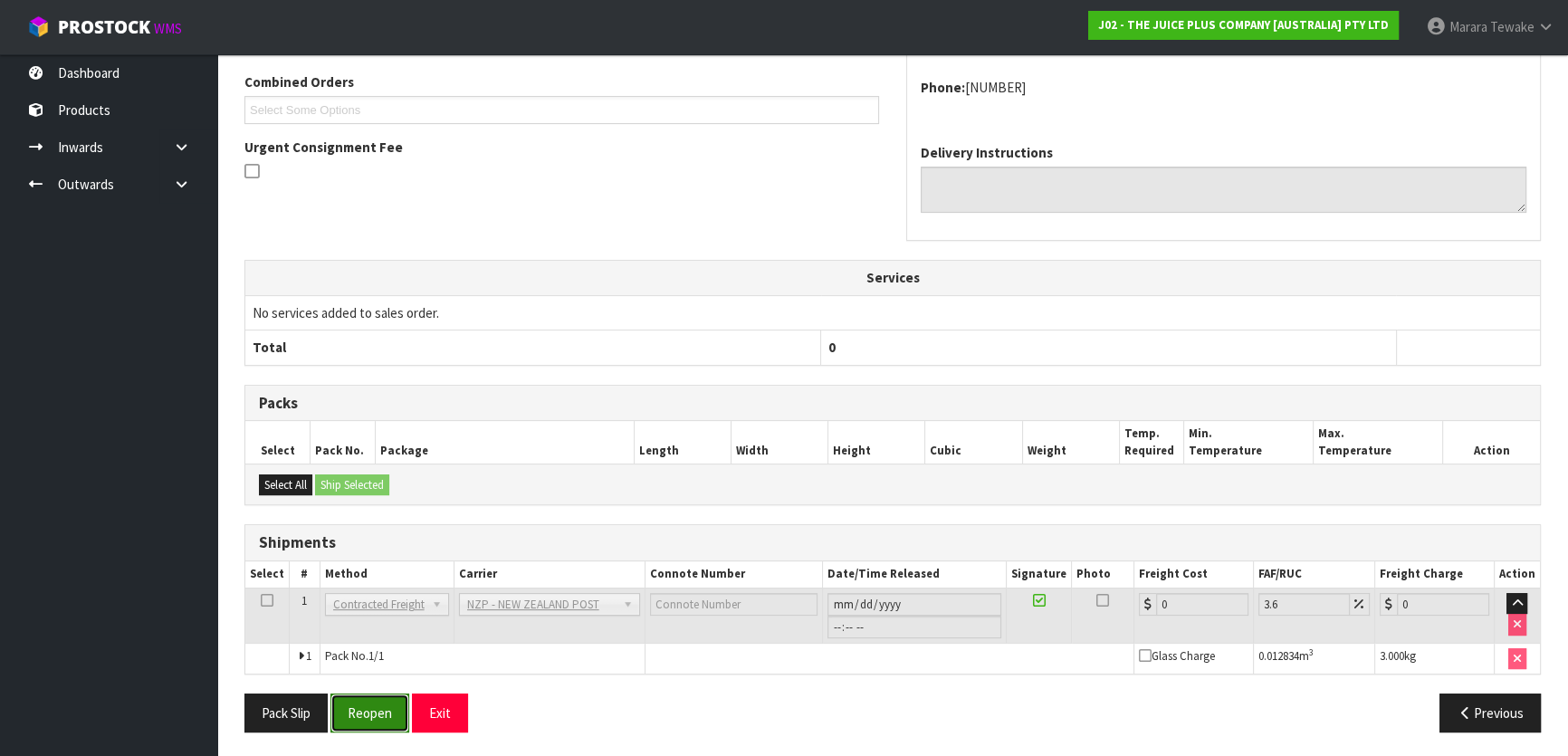 click on "Reopen" at bounding box center (369, 713) 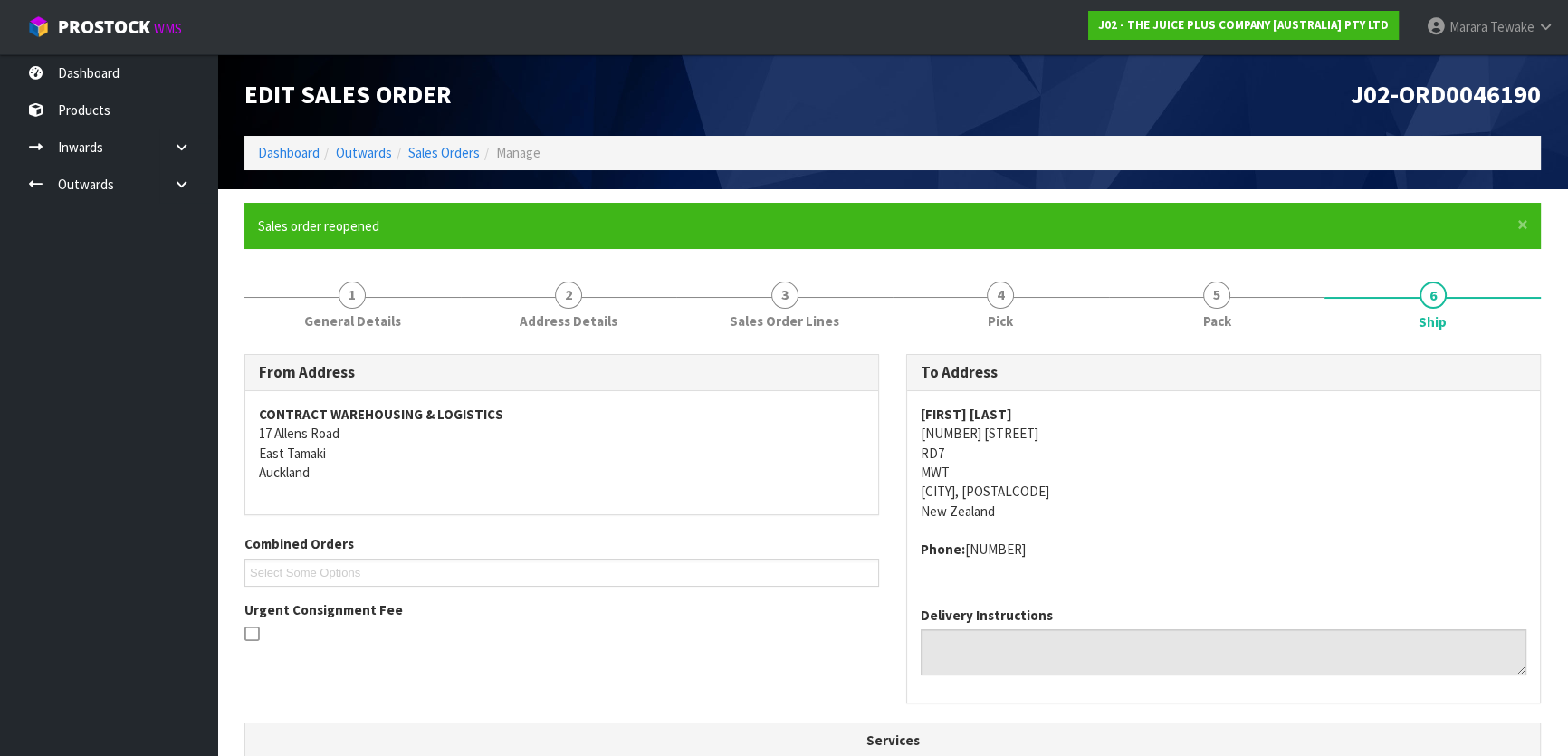 scroll, scrollTop: 507, scrollLeft: 0, axis: vertical 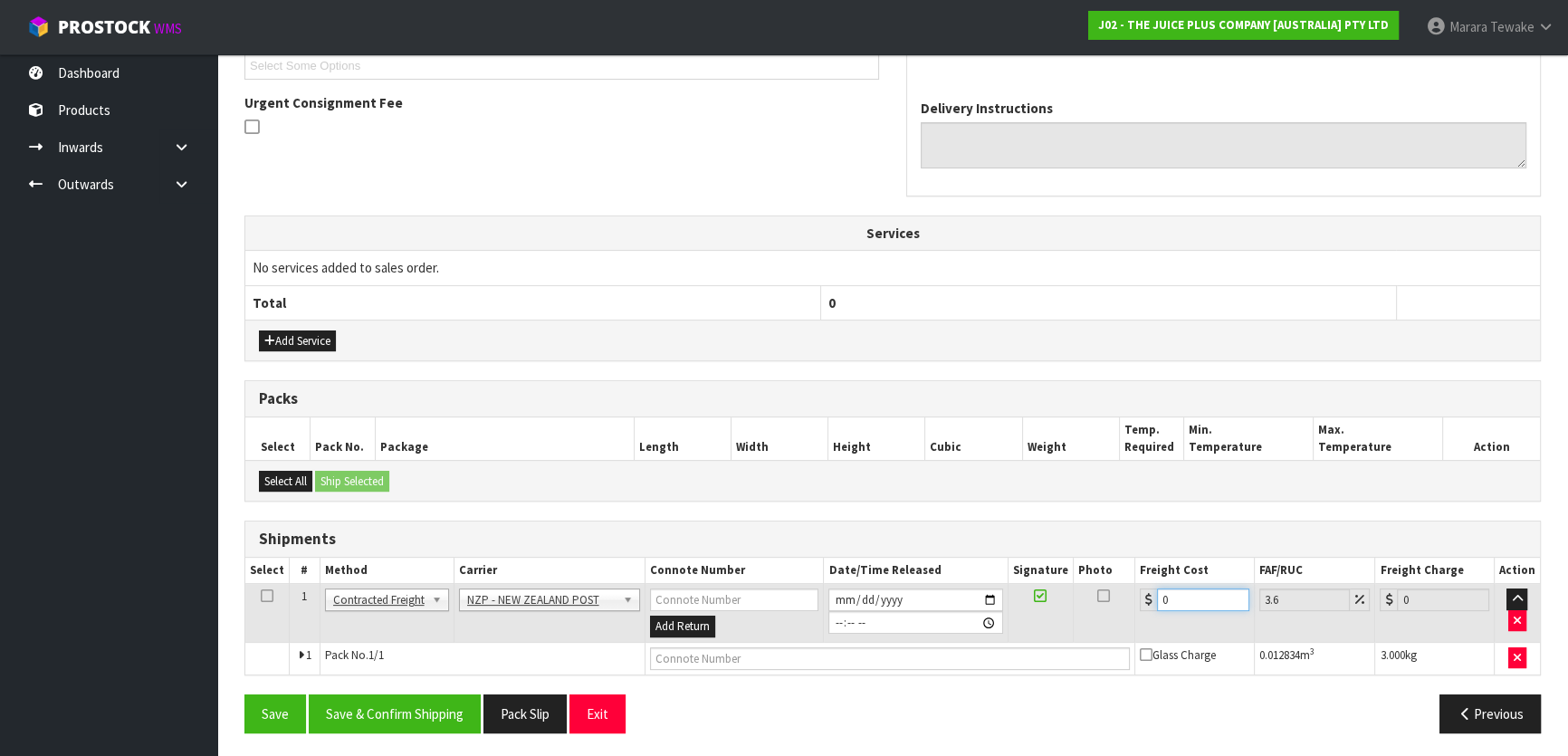 drag, startPoint x: 1177, startPoint y: 592, endPoint x: 1168, endPoint y: 569, distance: 24.698178 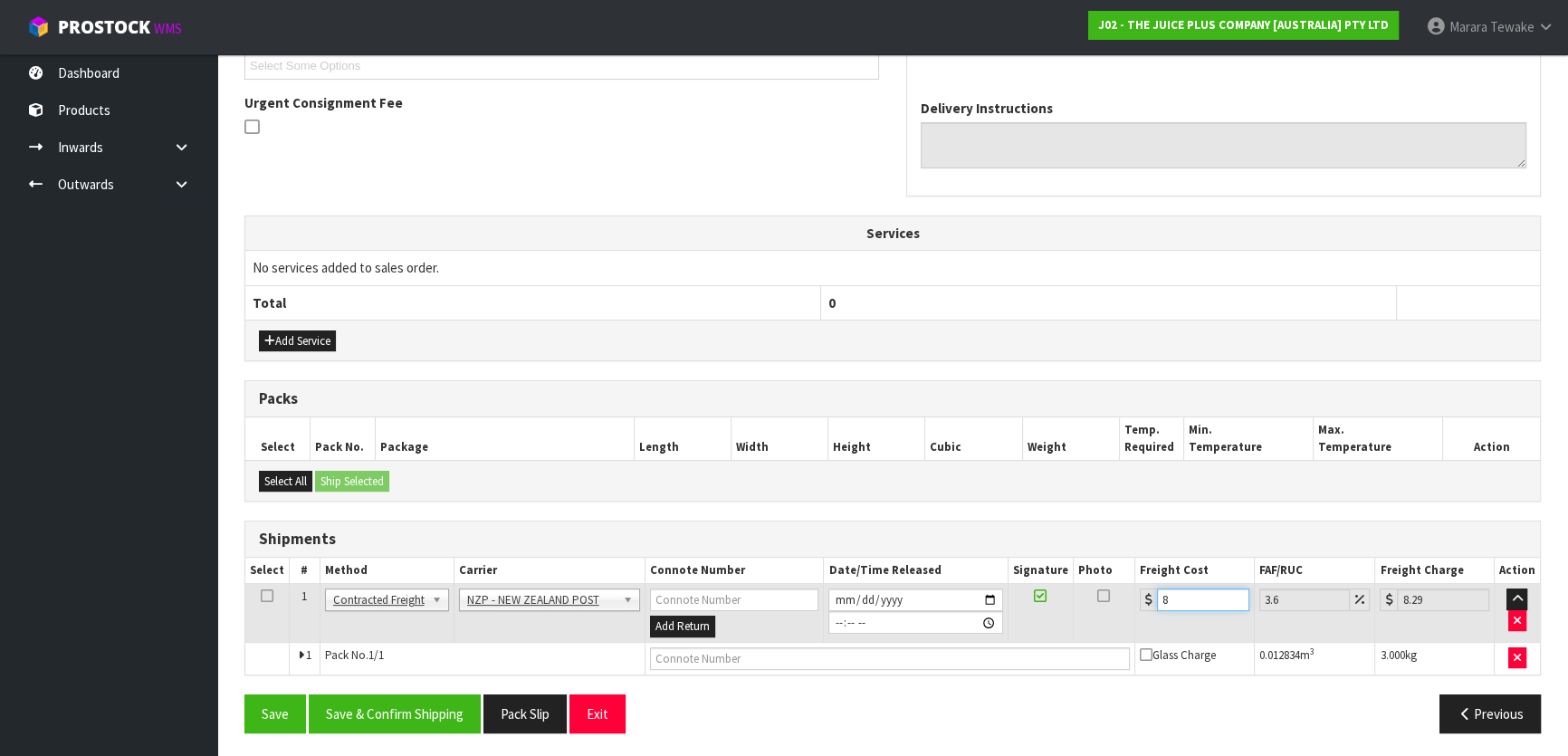 type on "8.4" 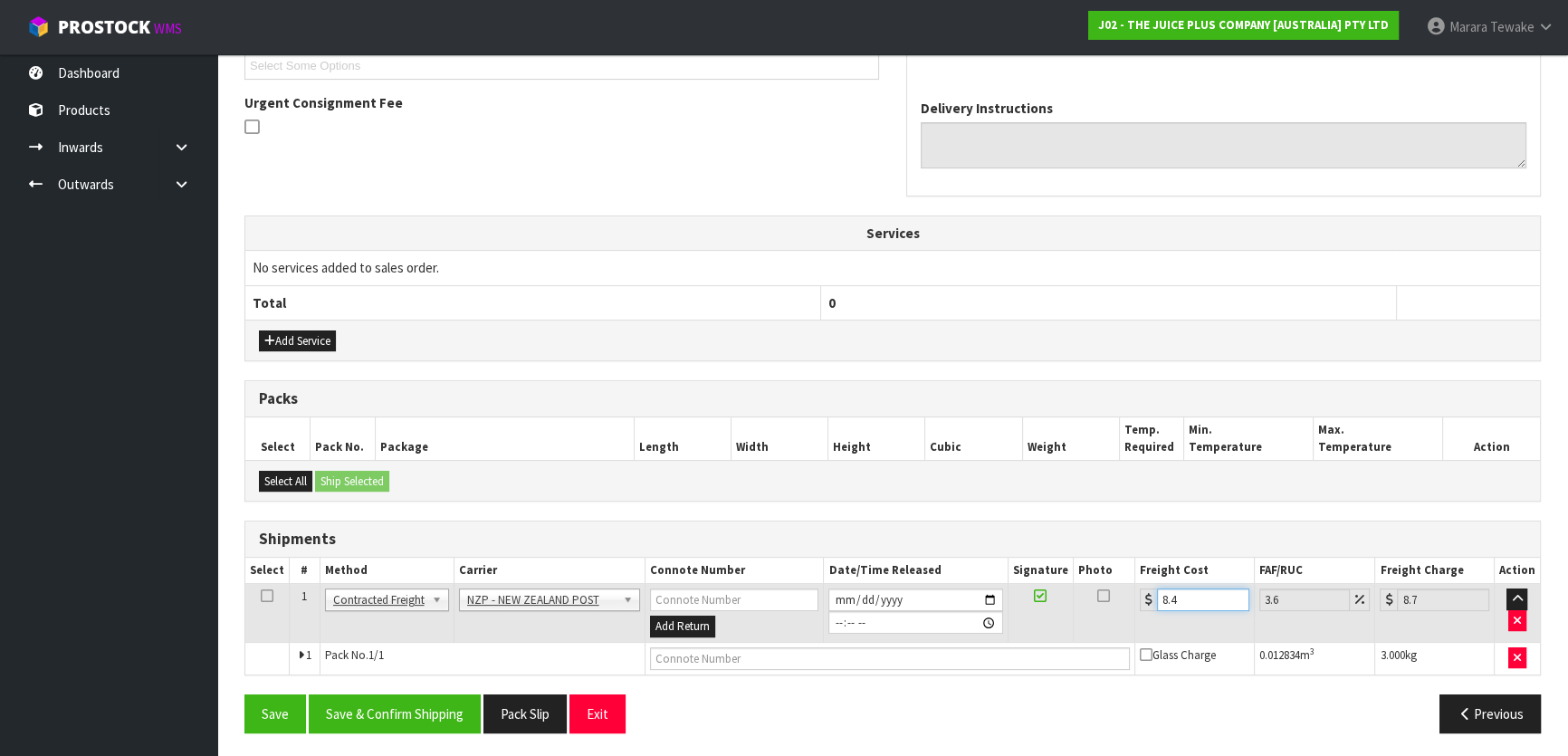 type on "8.45" 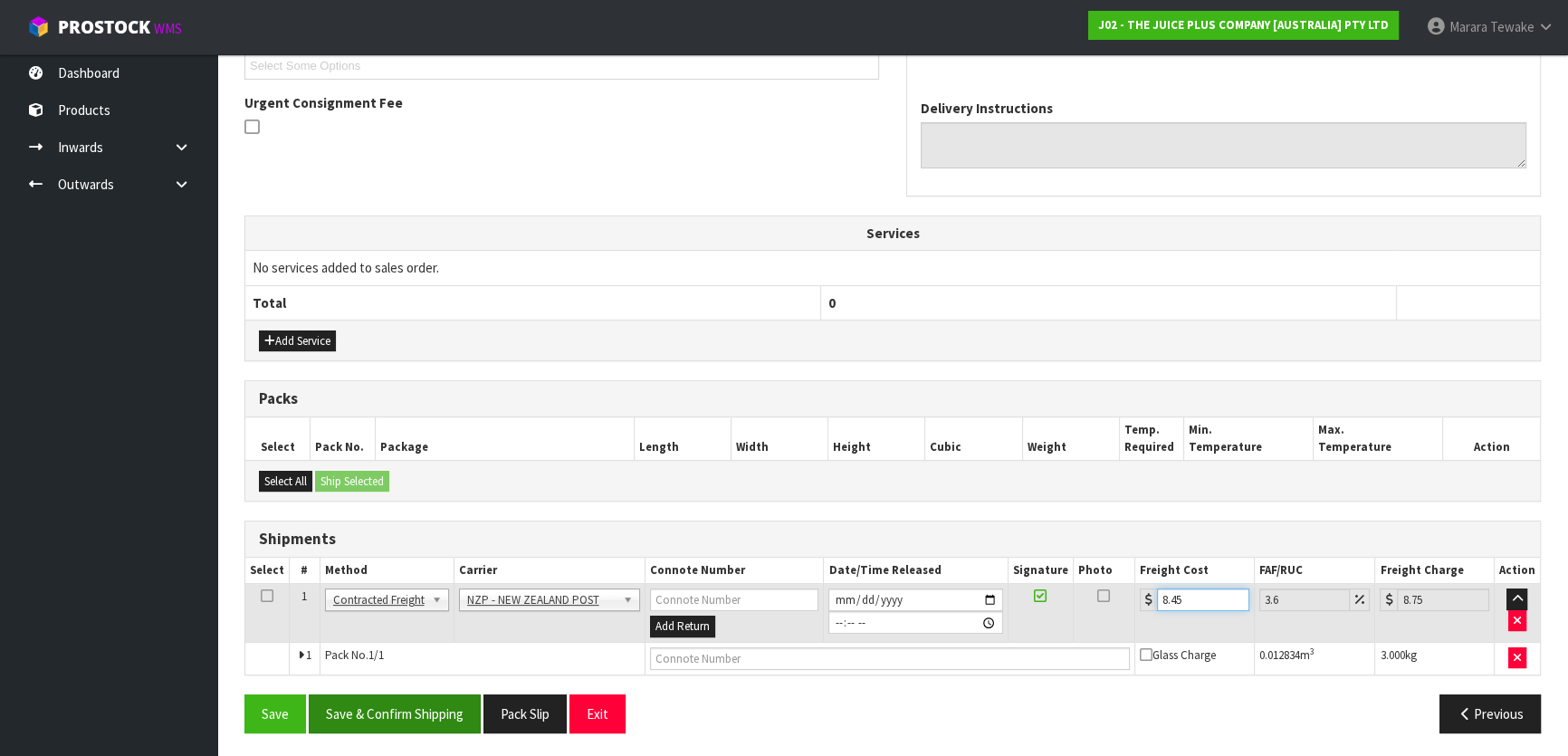 type on "8.45" 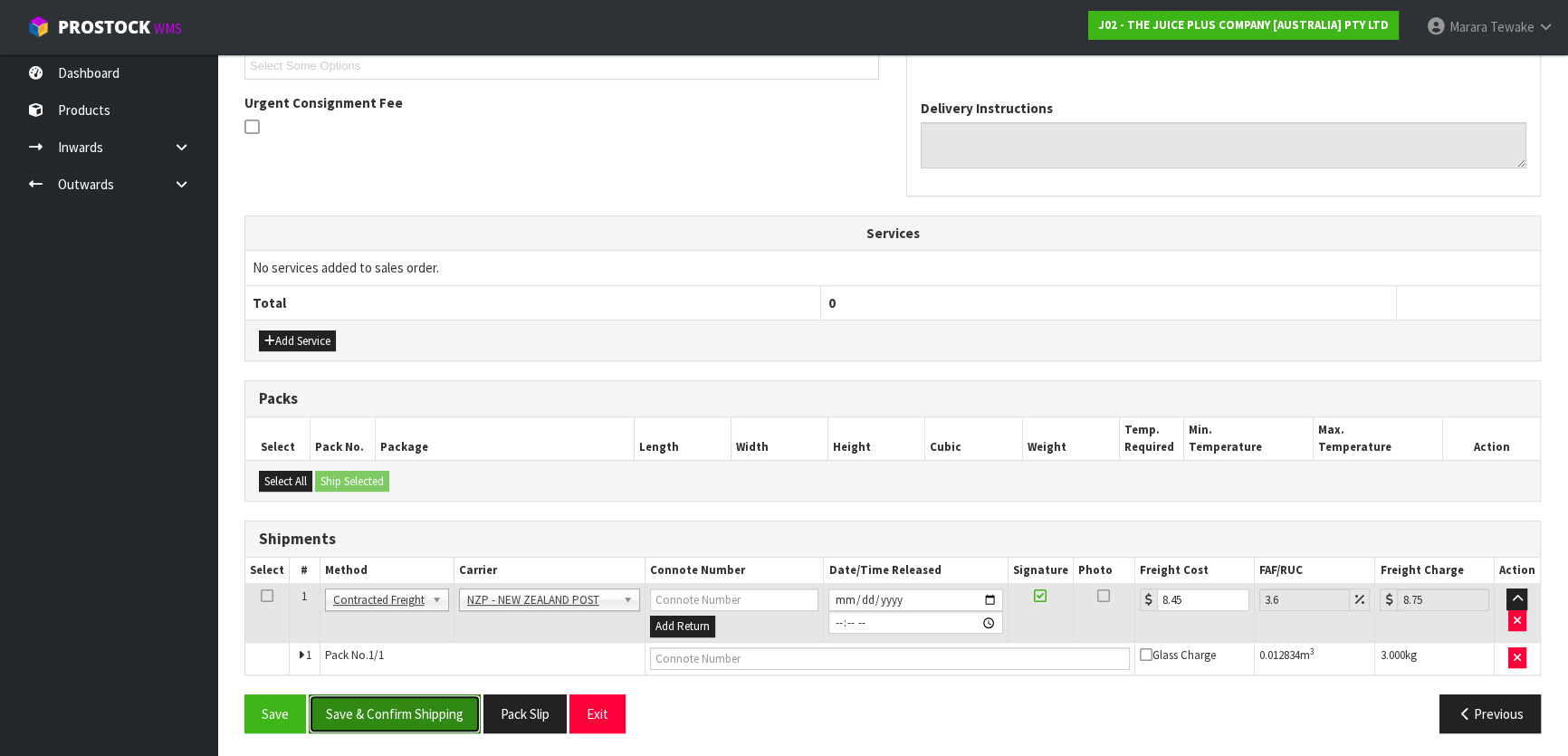click on "Save & Confirm Shipping" at bounding box center (395, 713) 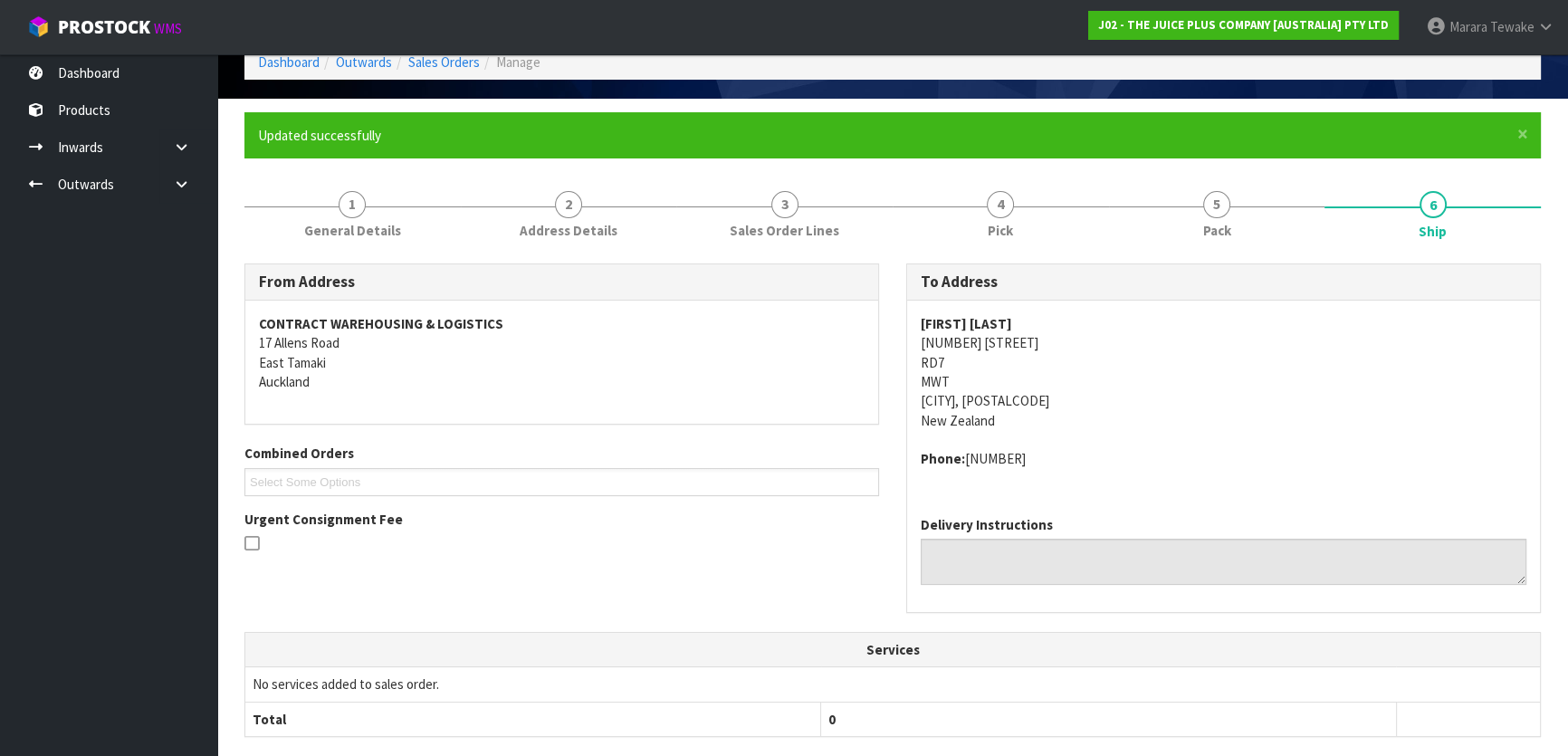 scroll, scrollTop: 0, scrollLeft: 0, axis: both 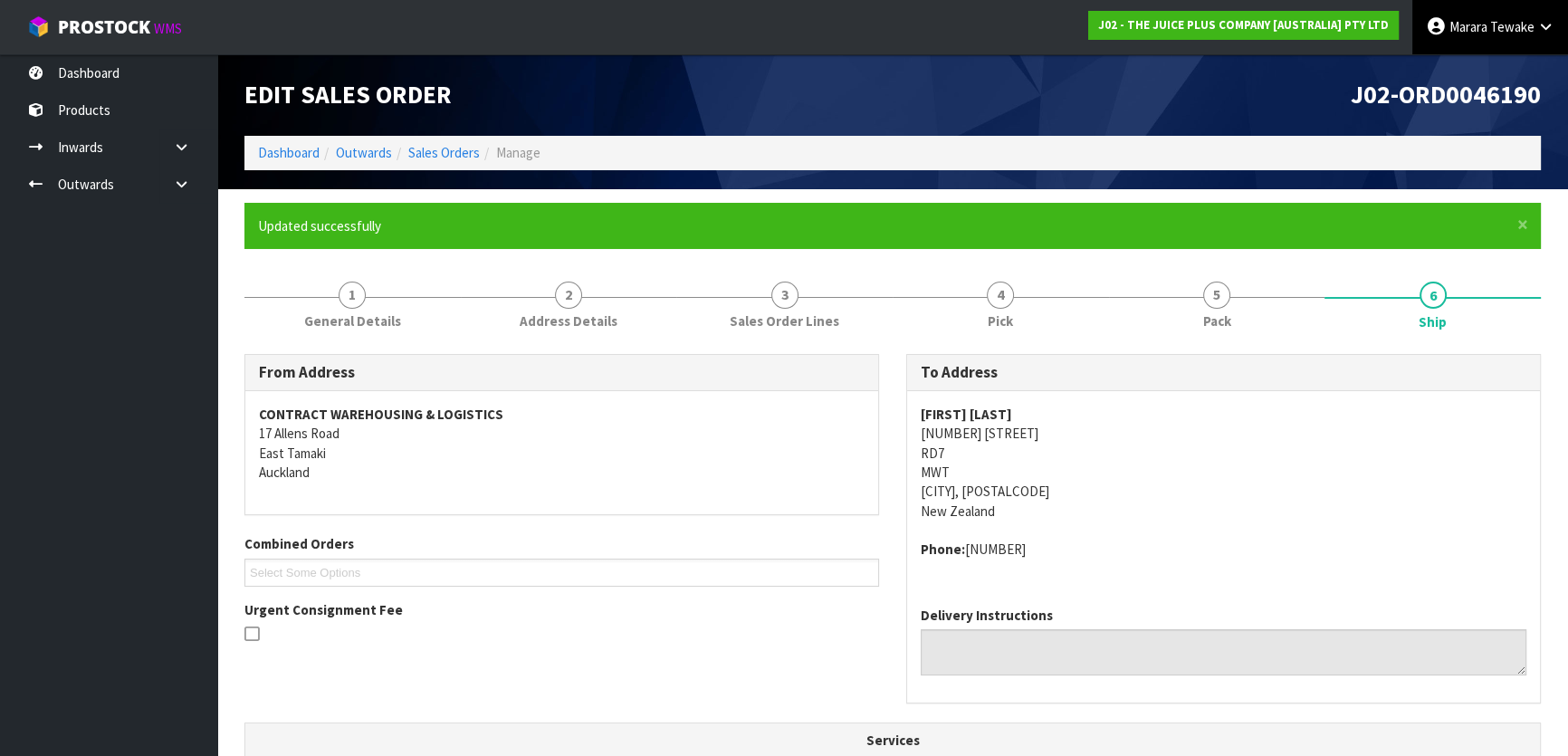 click on "Tewake" at bounding box center [1512, 26] 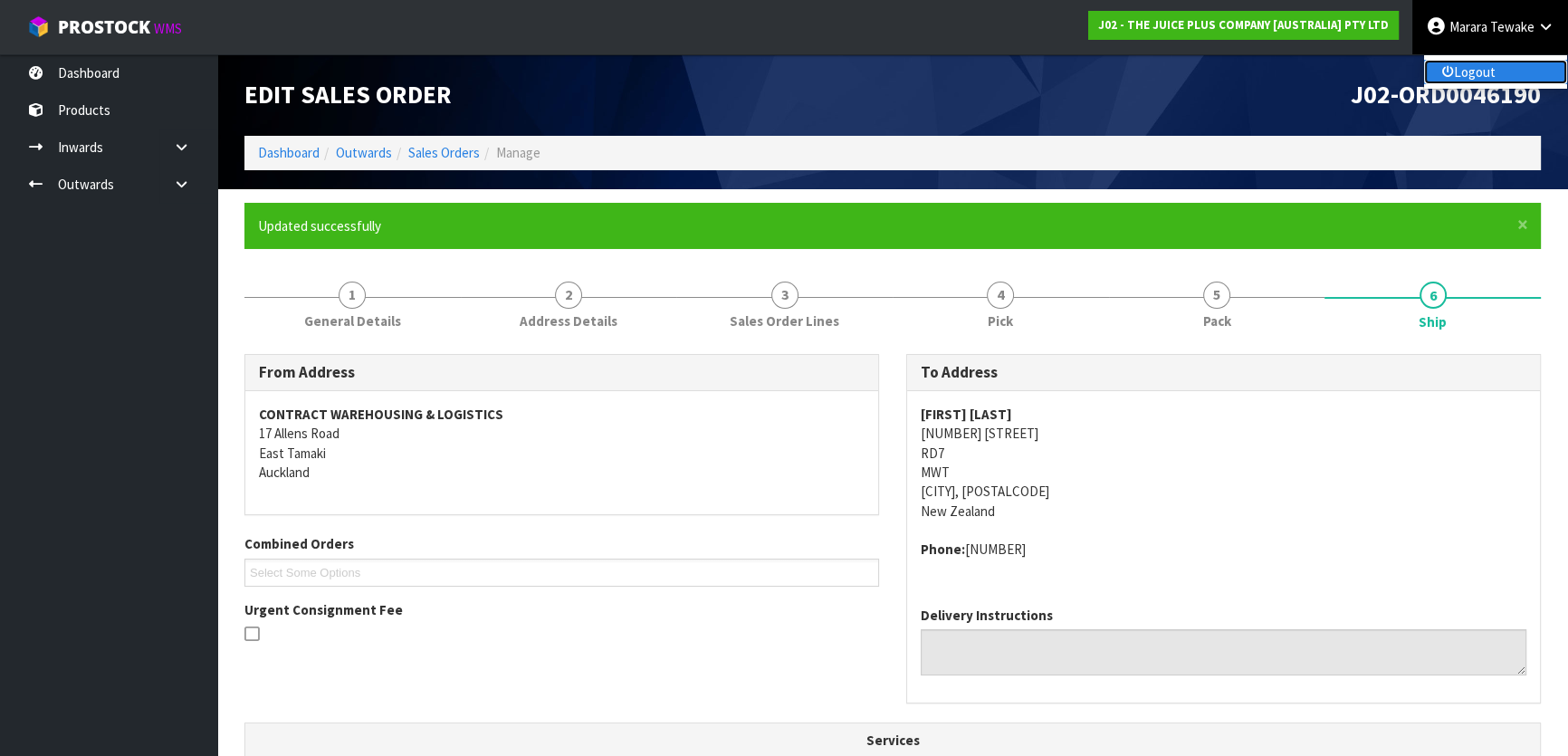 click on "Logout" at bounding box center [1496, 72] 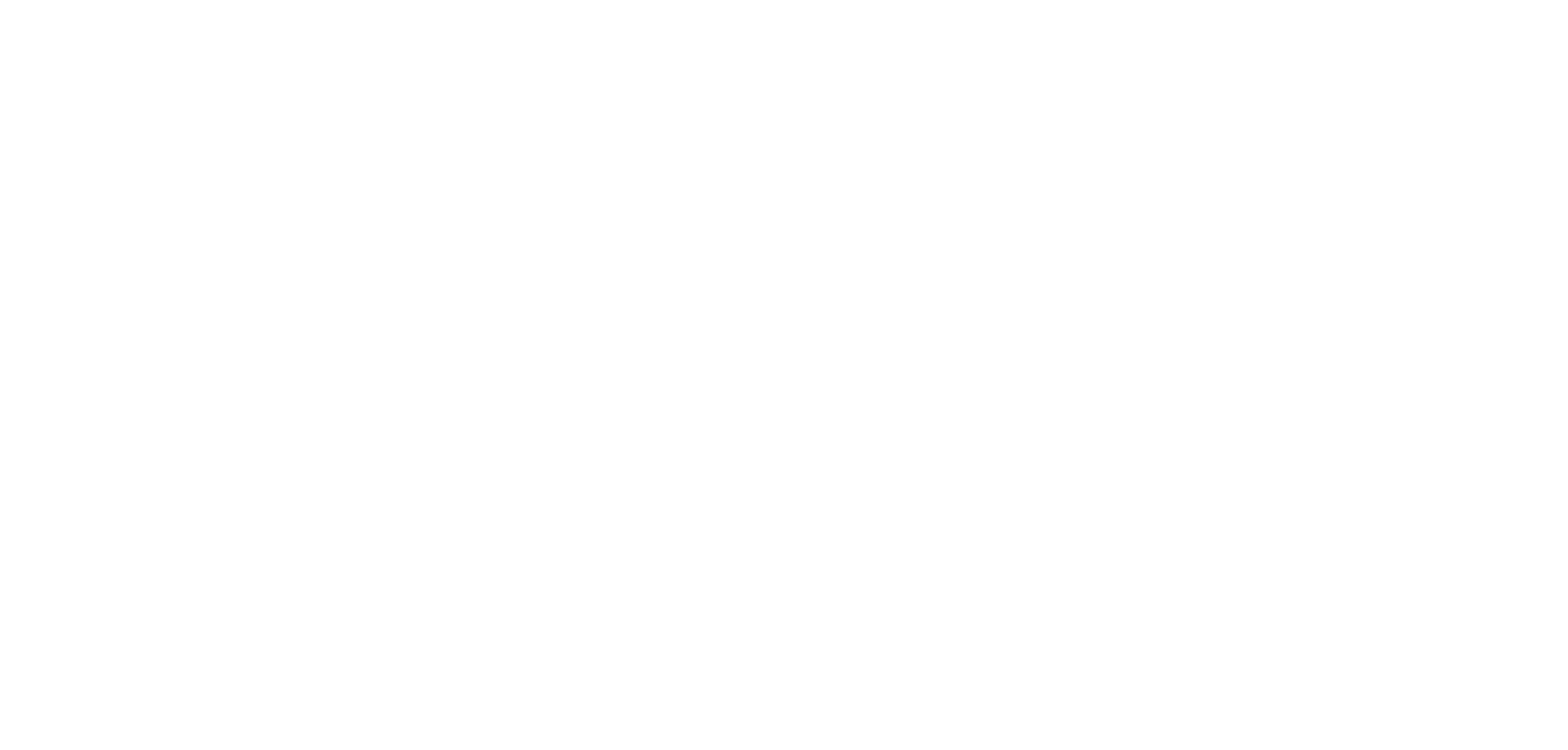 scroll, scrollTop: 0, scrollLeft: 0, axis: both 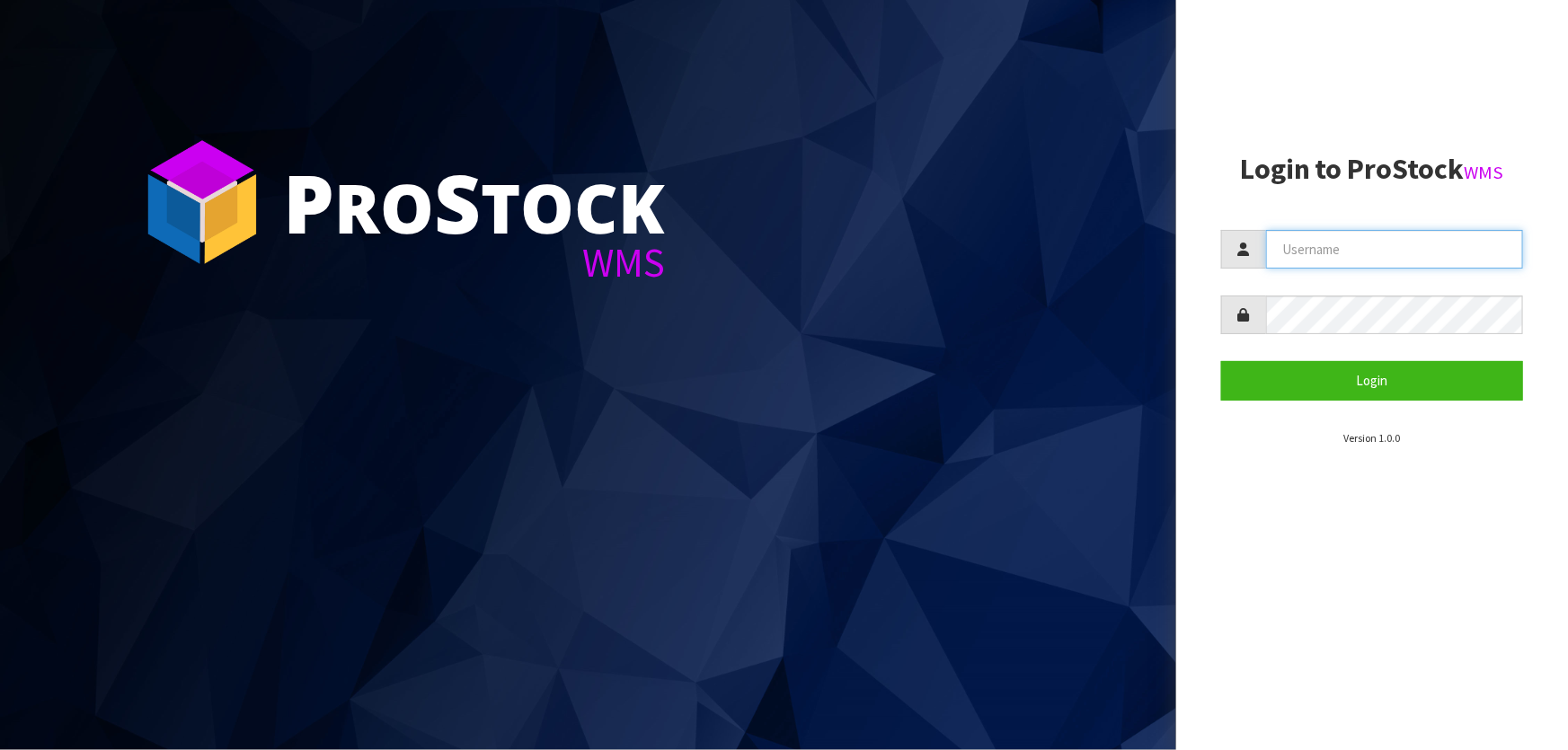 click at bounding box center (1395, 249) 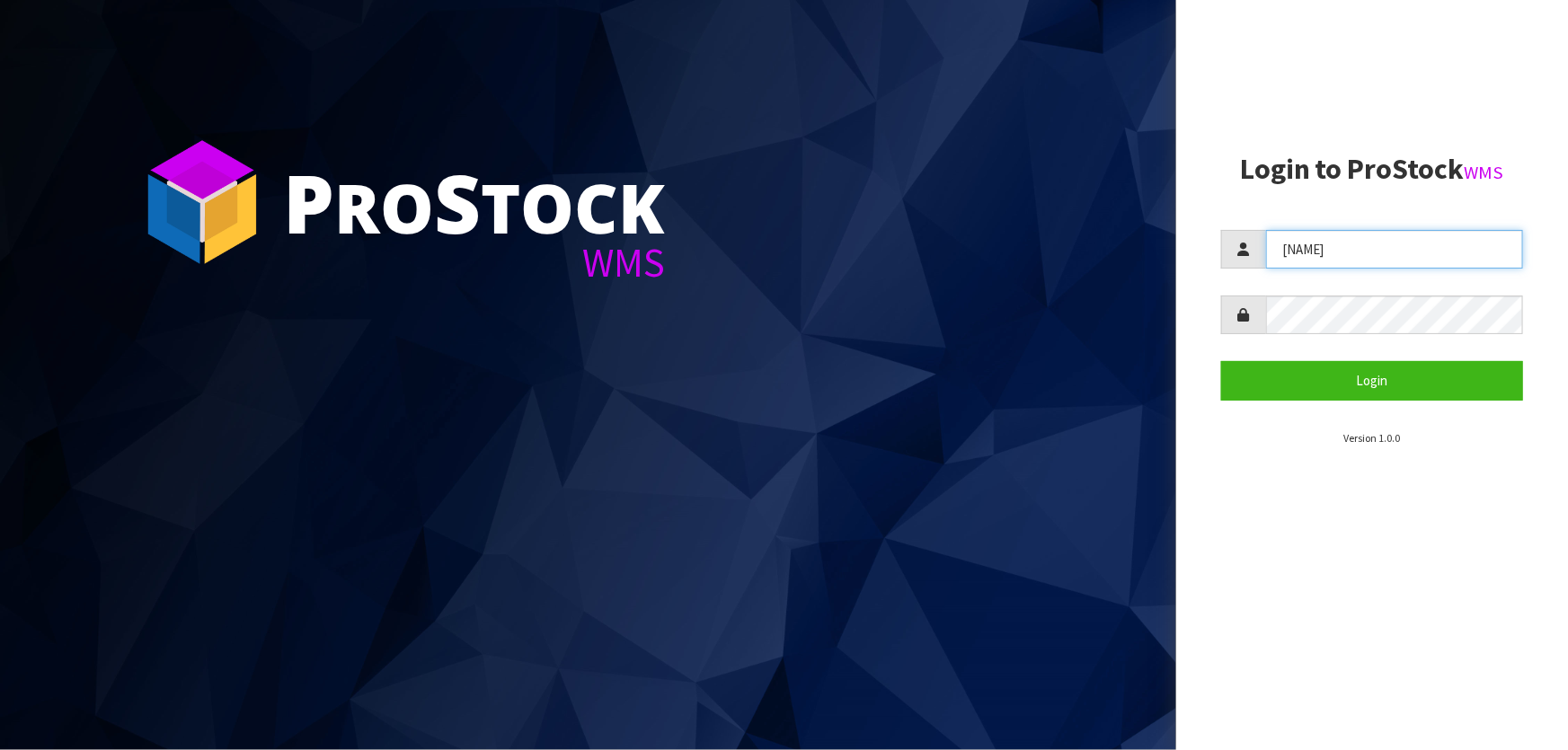 type on "[NAME]" 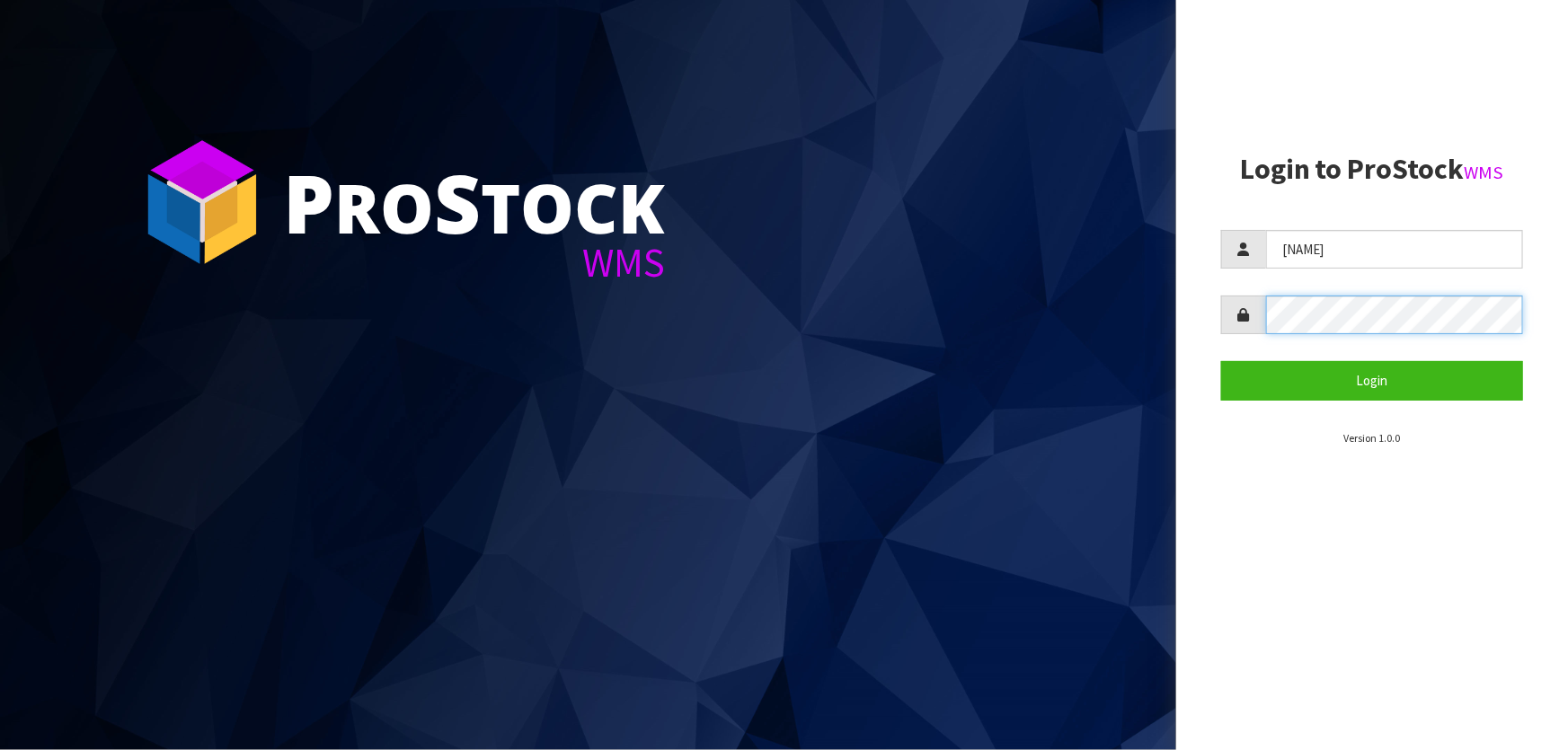 click on "Login" at bounding box center (1372, 380) 